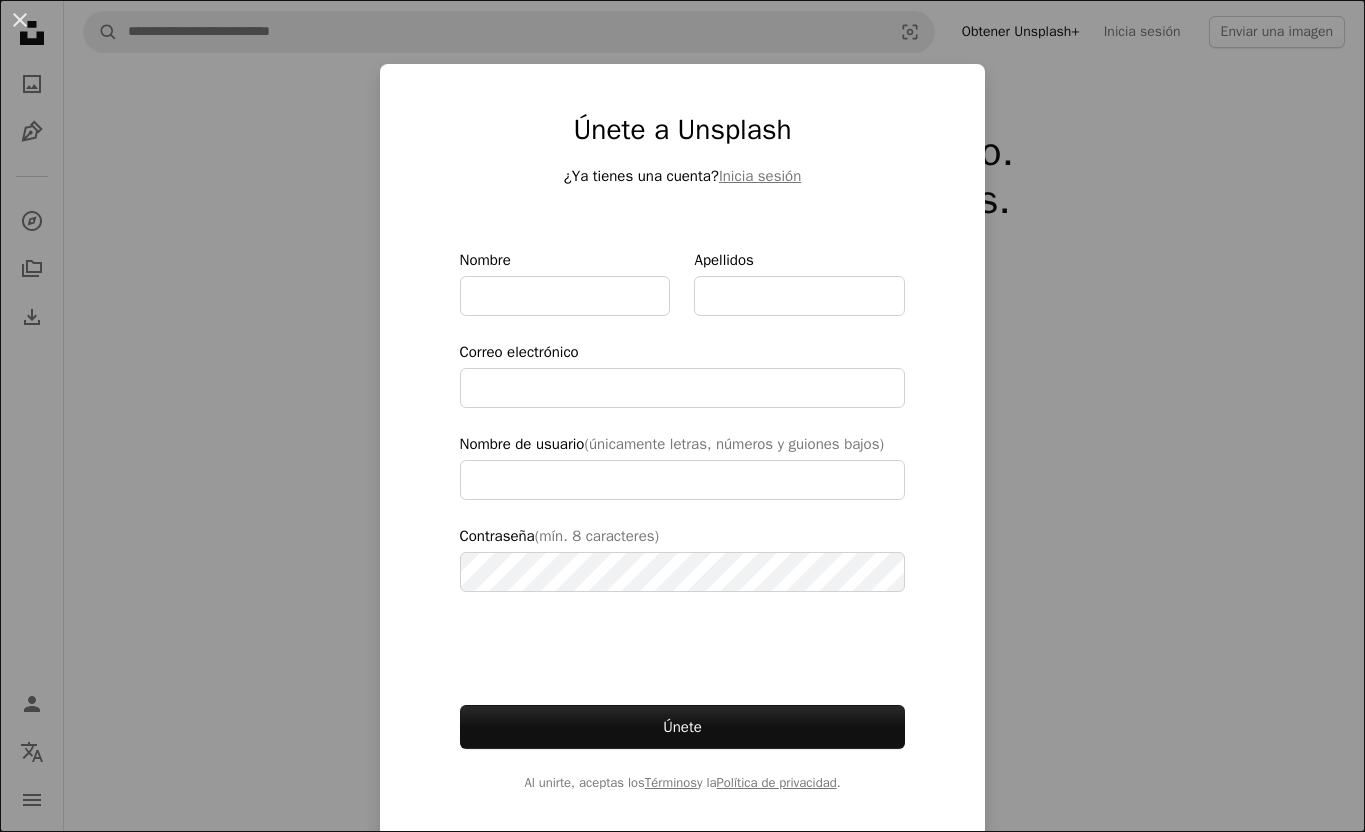 scroll, scrollTop: 258, scrollLeft: 0, axis: vertical 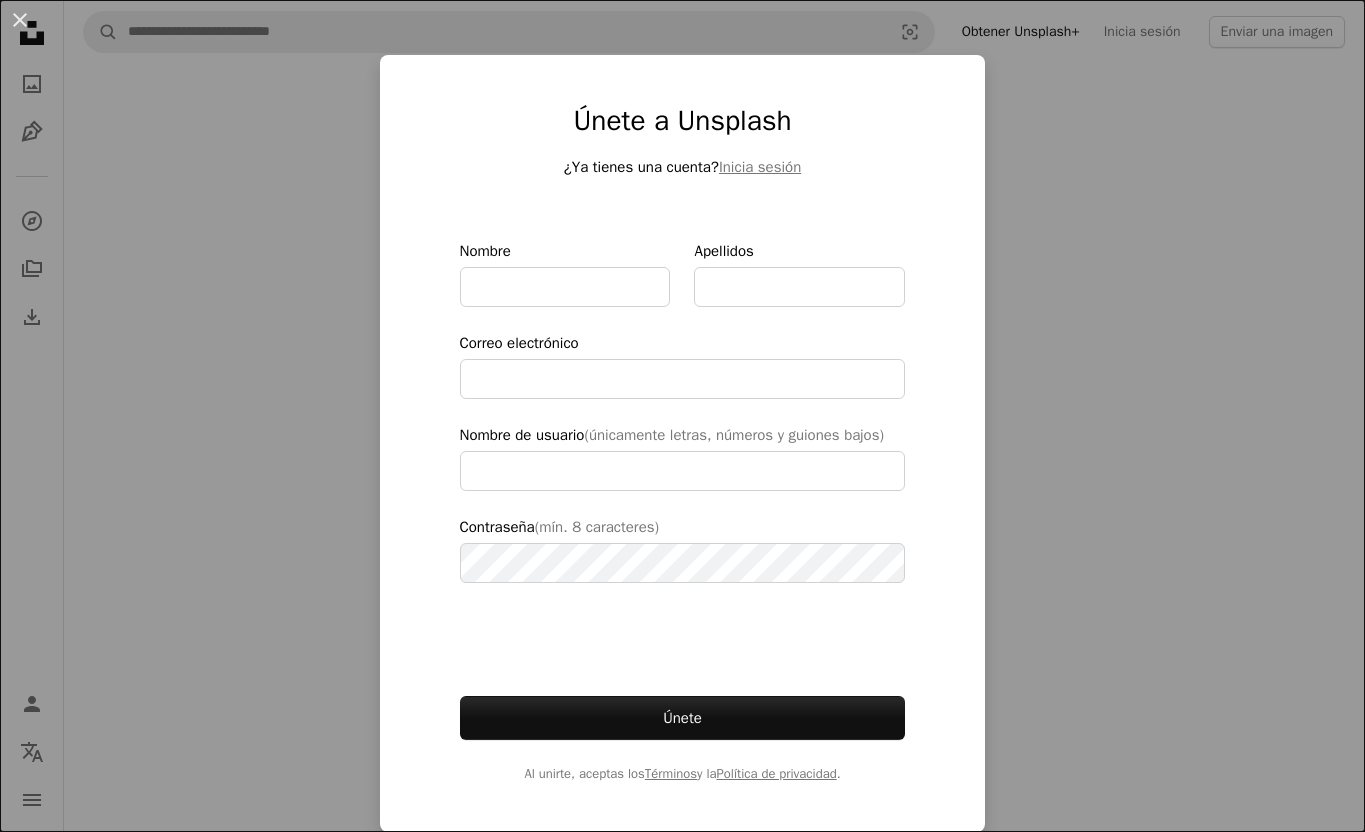 type on "**********" 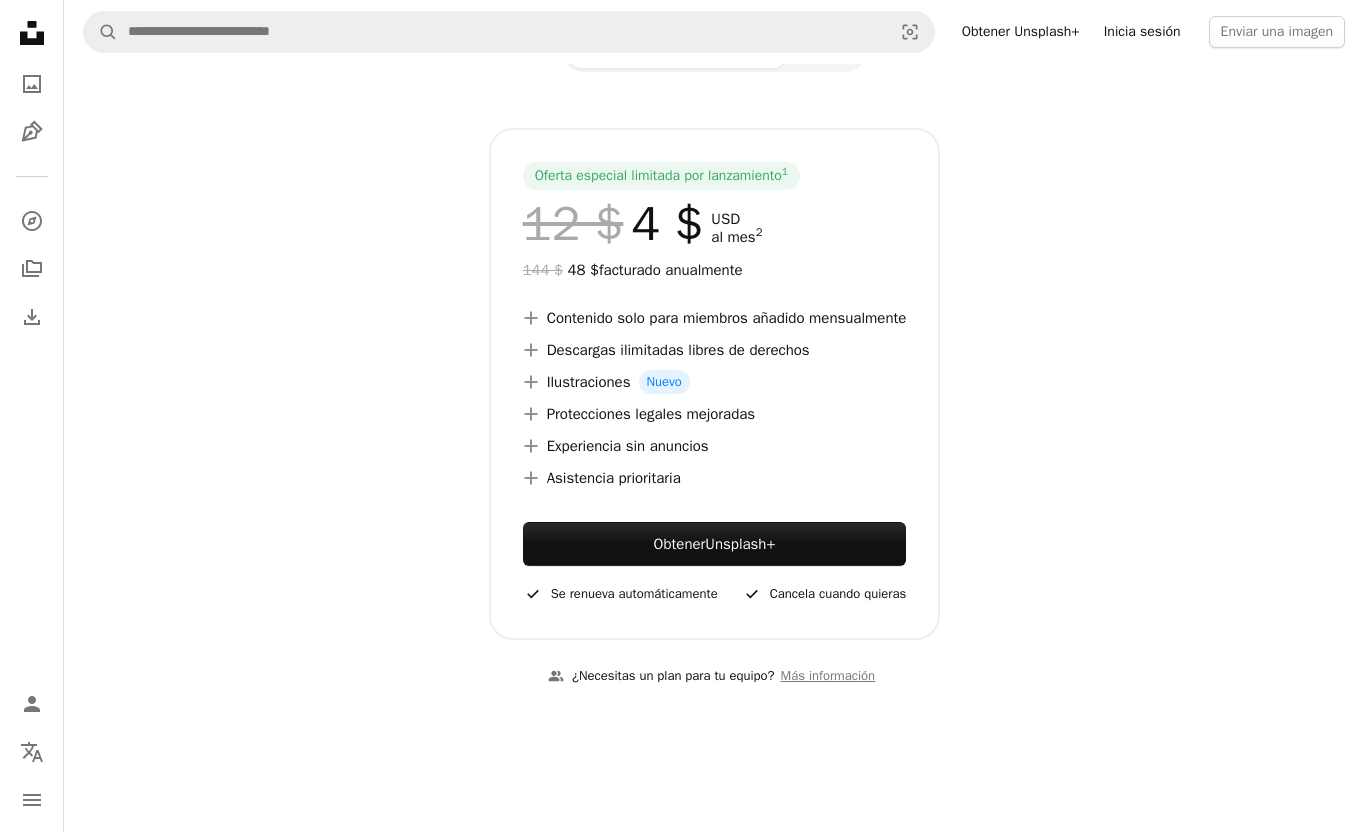 click on "Inicia sesión" at bounding box center (1142, 32) 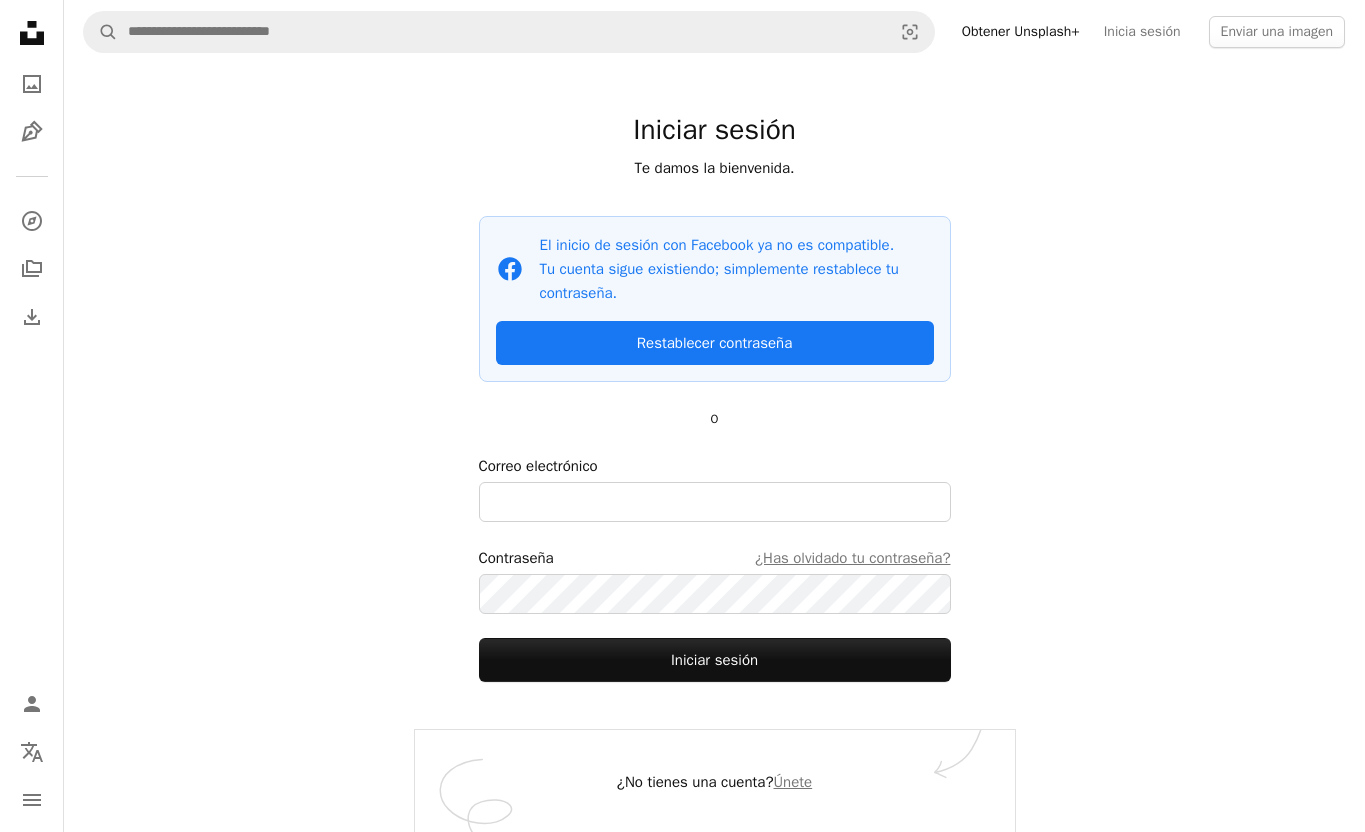 scroll, scrollTop: 2, scrollLeft: 0, axis: vertical 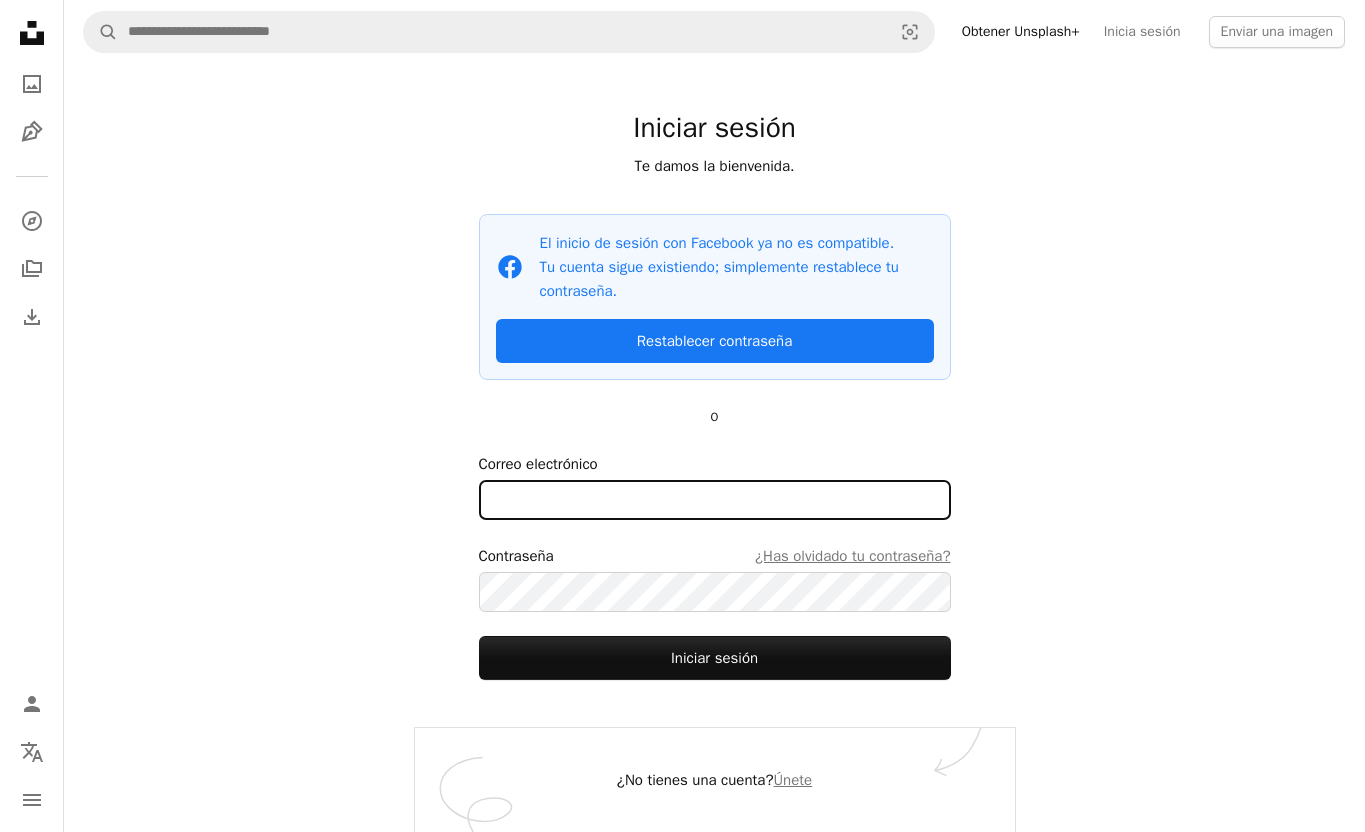 click on "Correo electrónico" at bounding box center [715, 500] 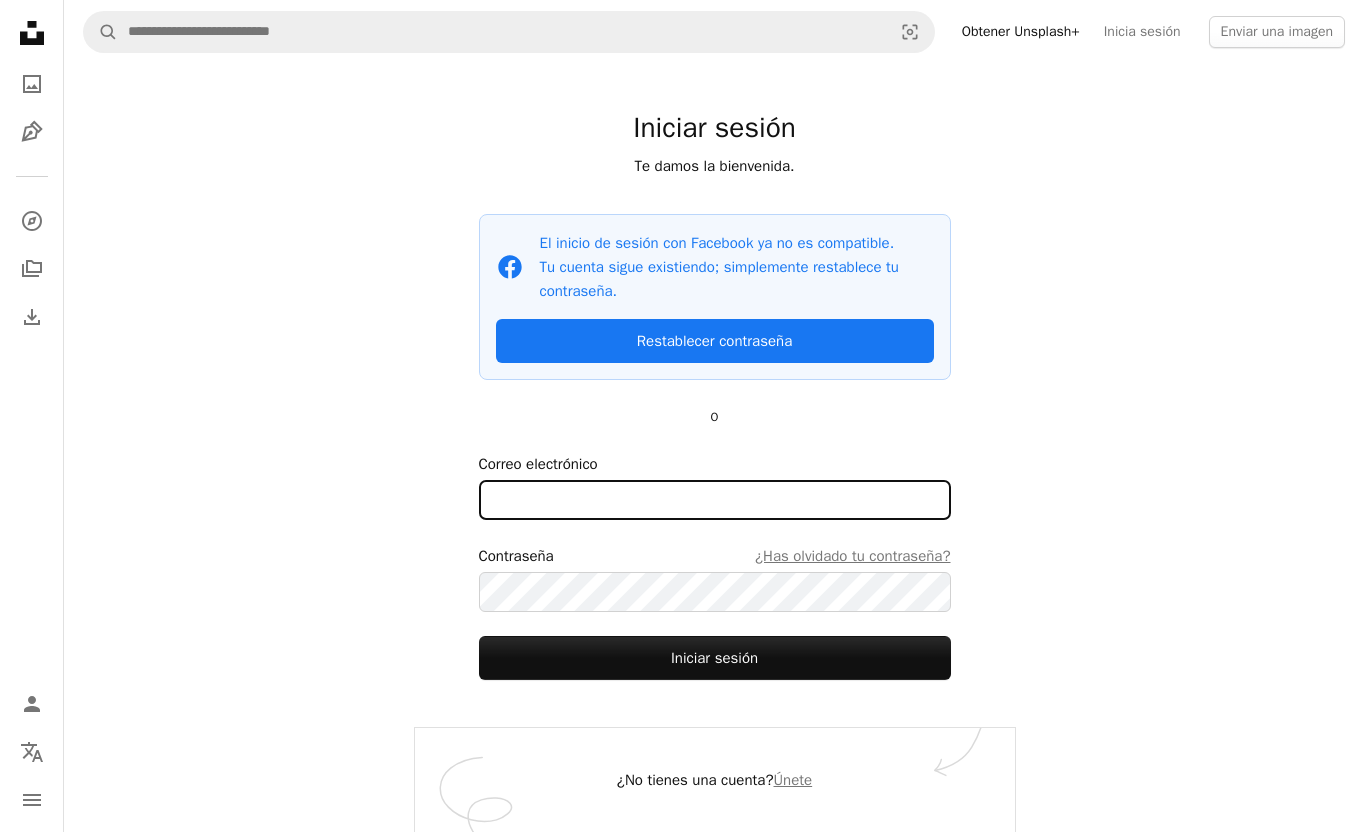 type on "**********" 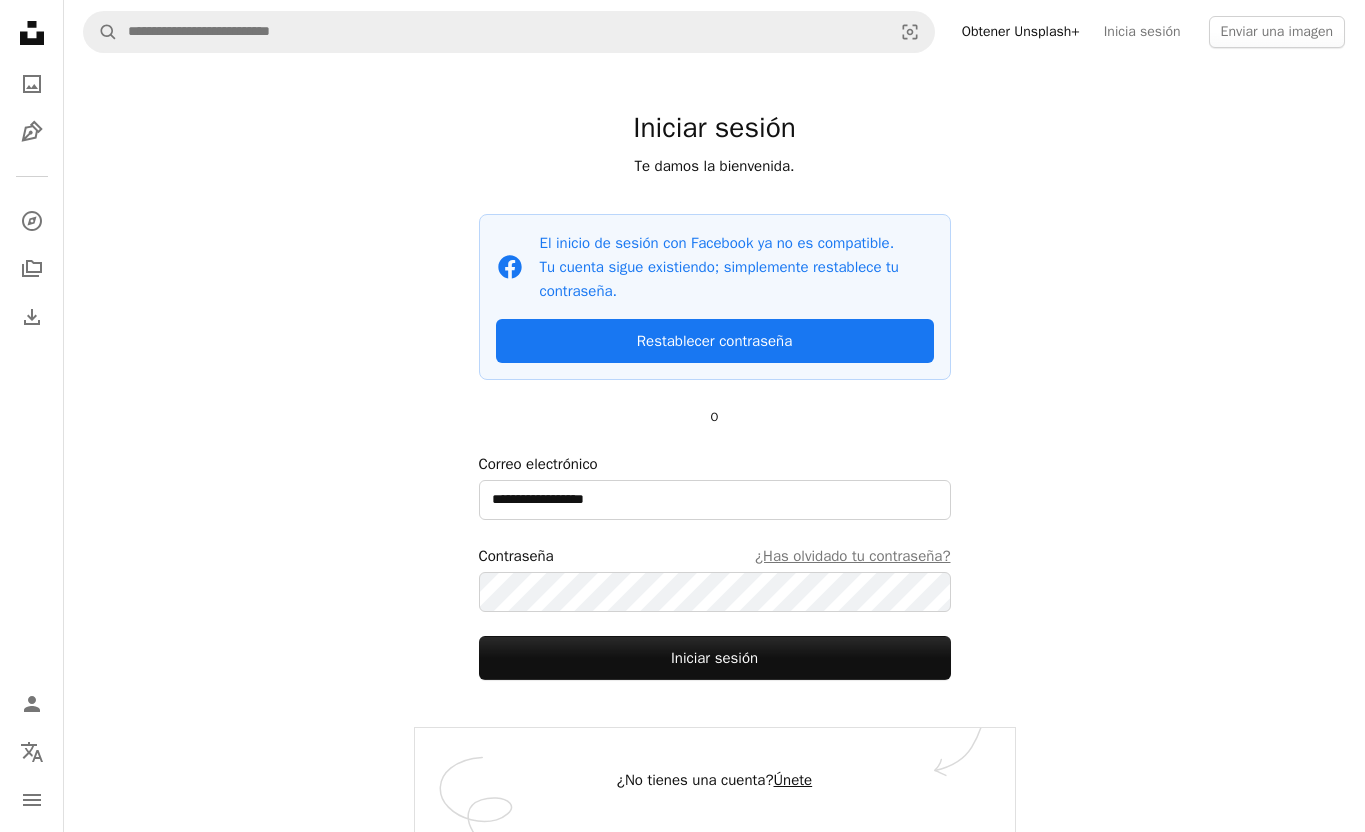 click on "Únete" at bounding box center [793, 780] 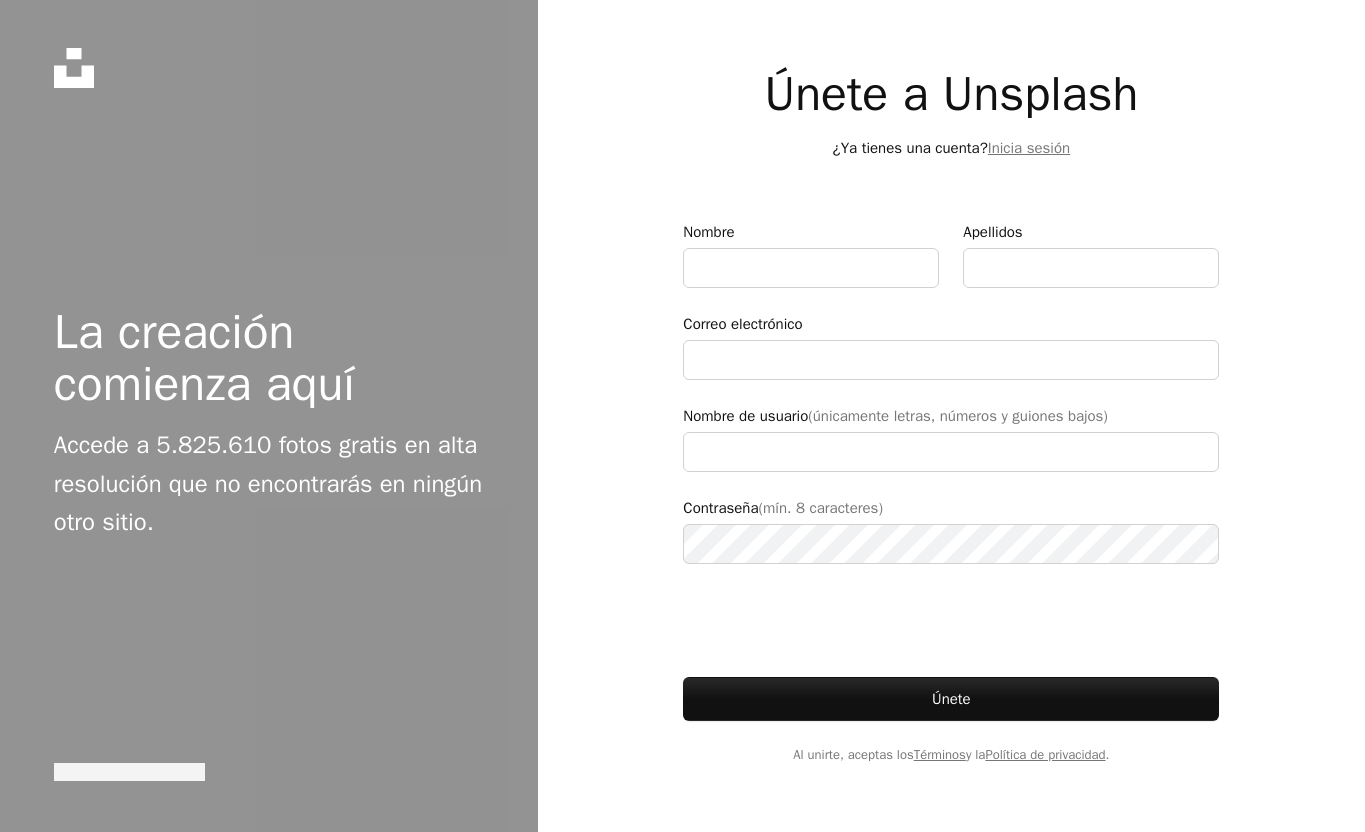 scroll, scrollTop: 0, scrollLeft: 0, axis: both 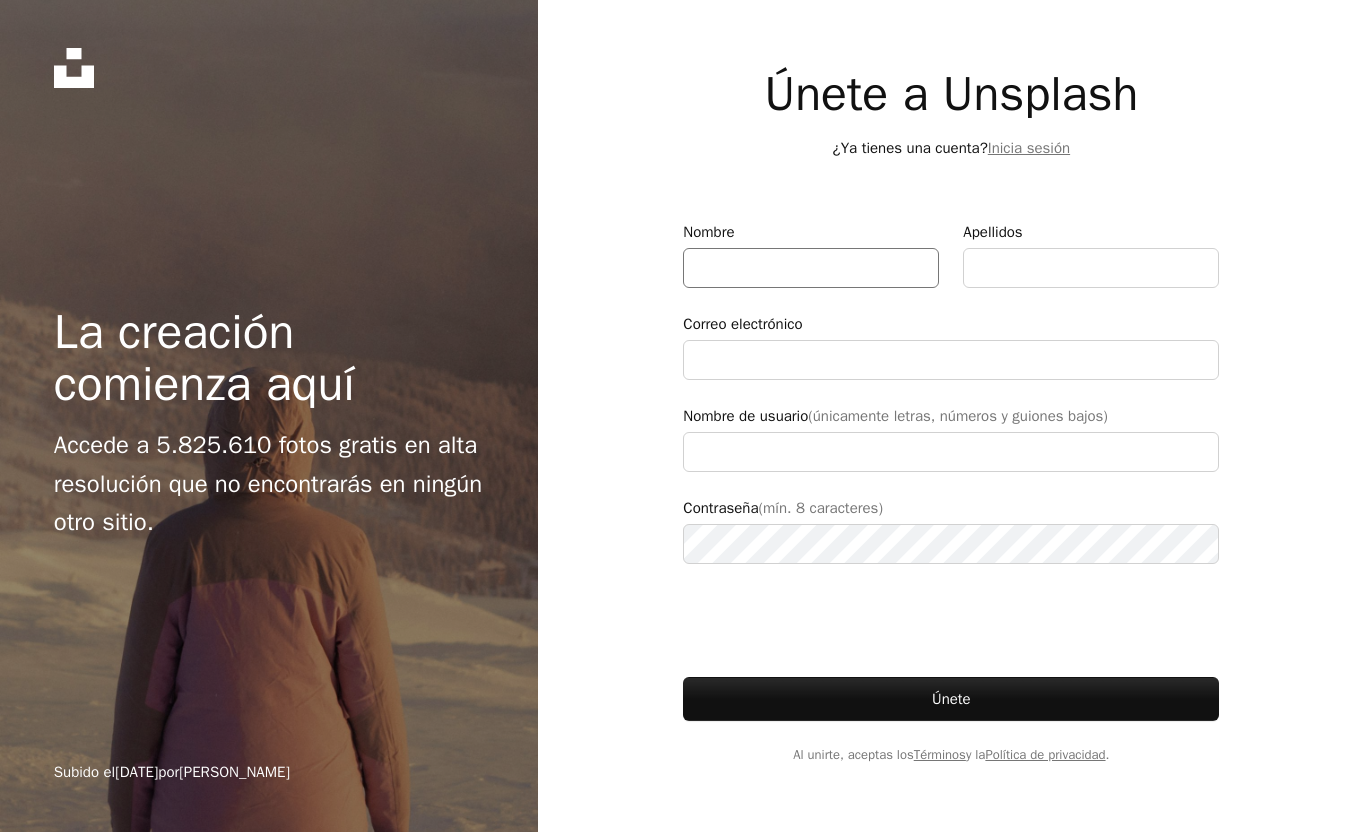 type on "**********" 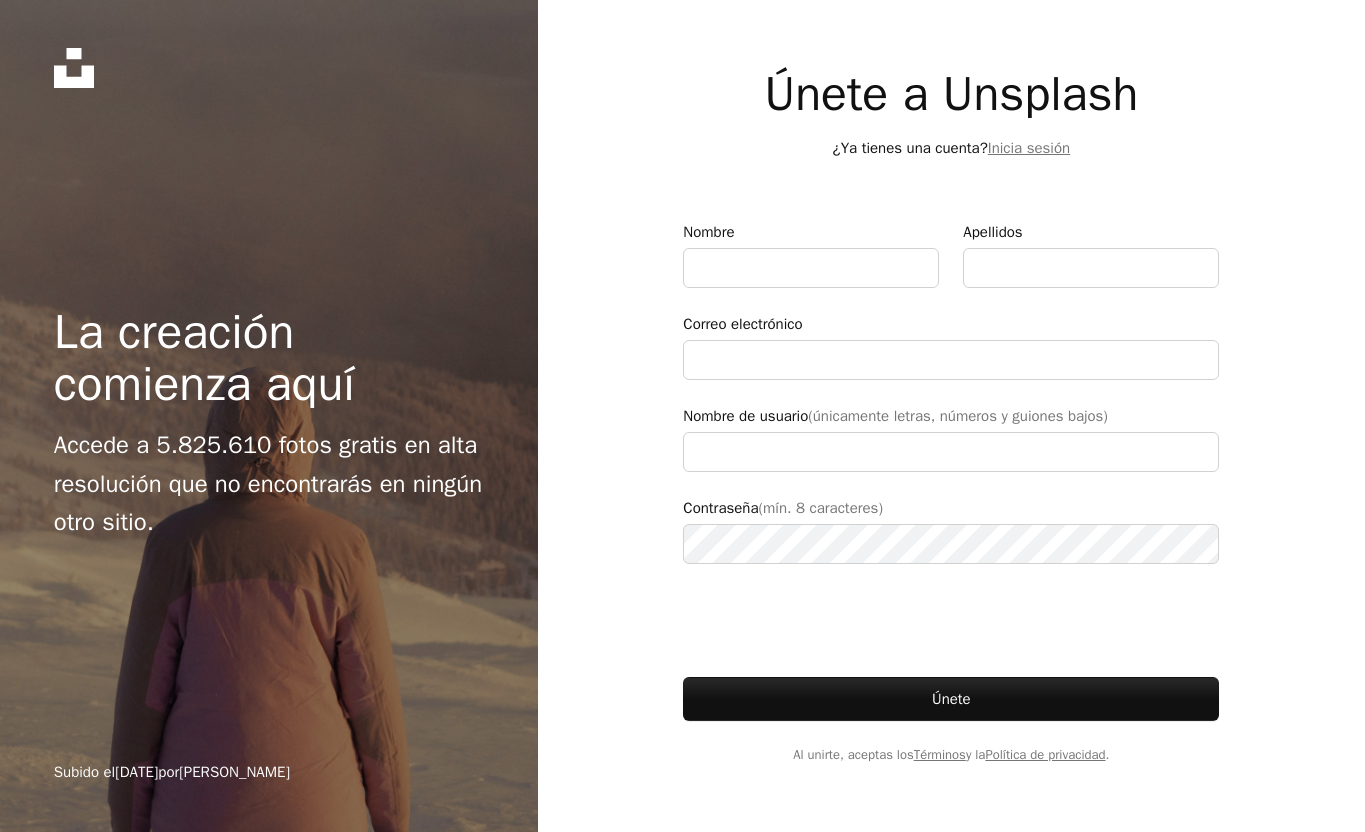 click on "Unsplash logo Página de inicio de Unsplash" 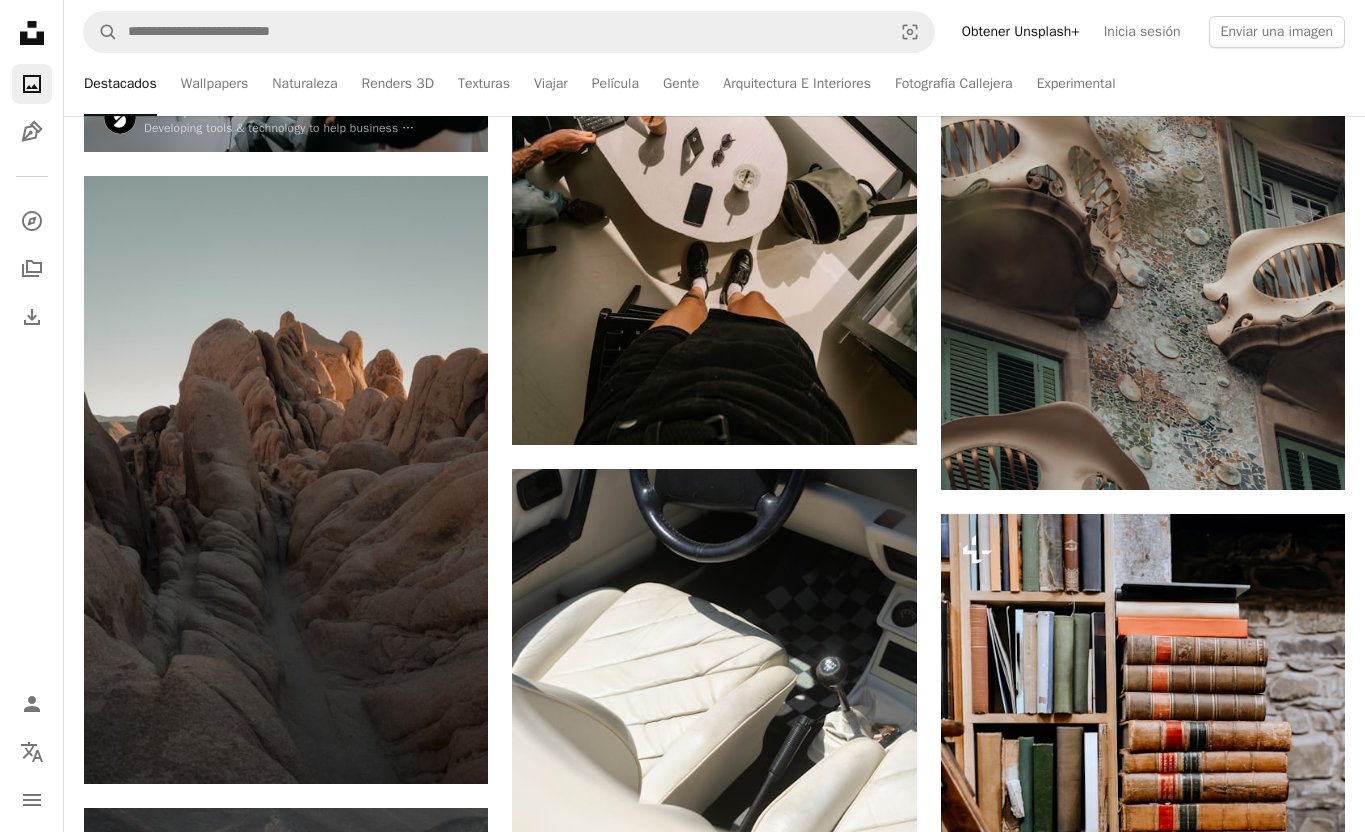 scroll, scrollTop: 655, scrollLeft: 0, axis: vertical 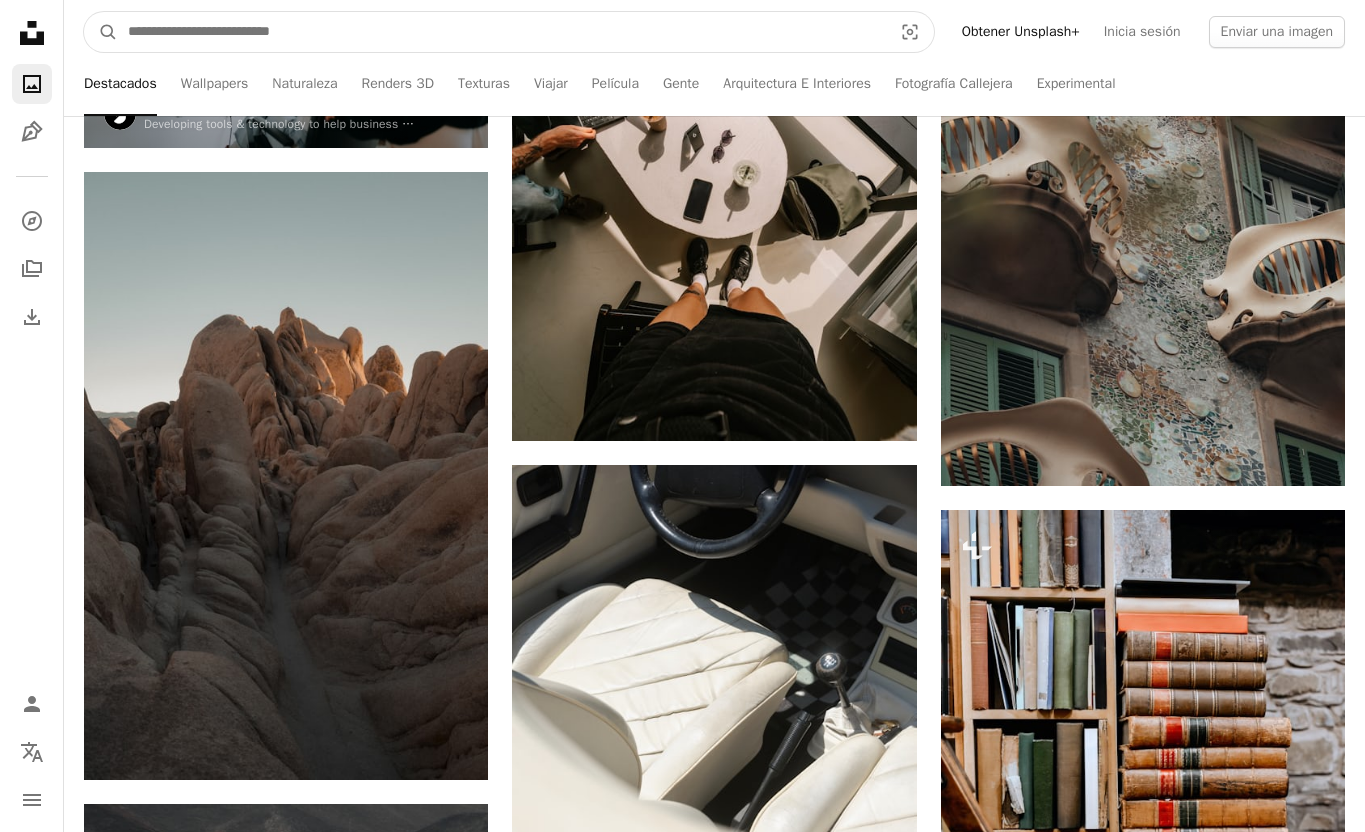 click at bounding box center [502, 32] 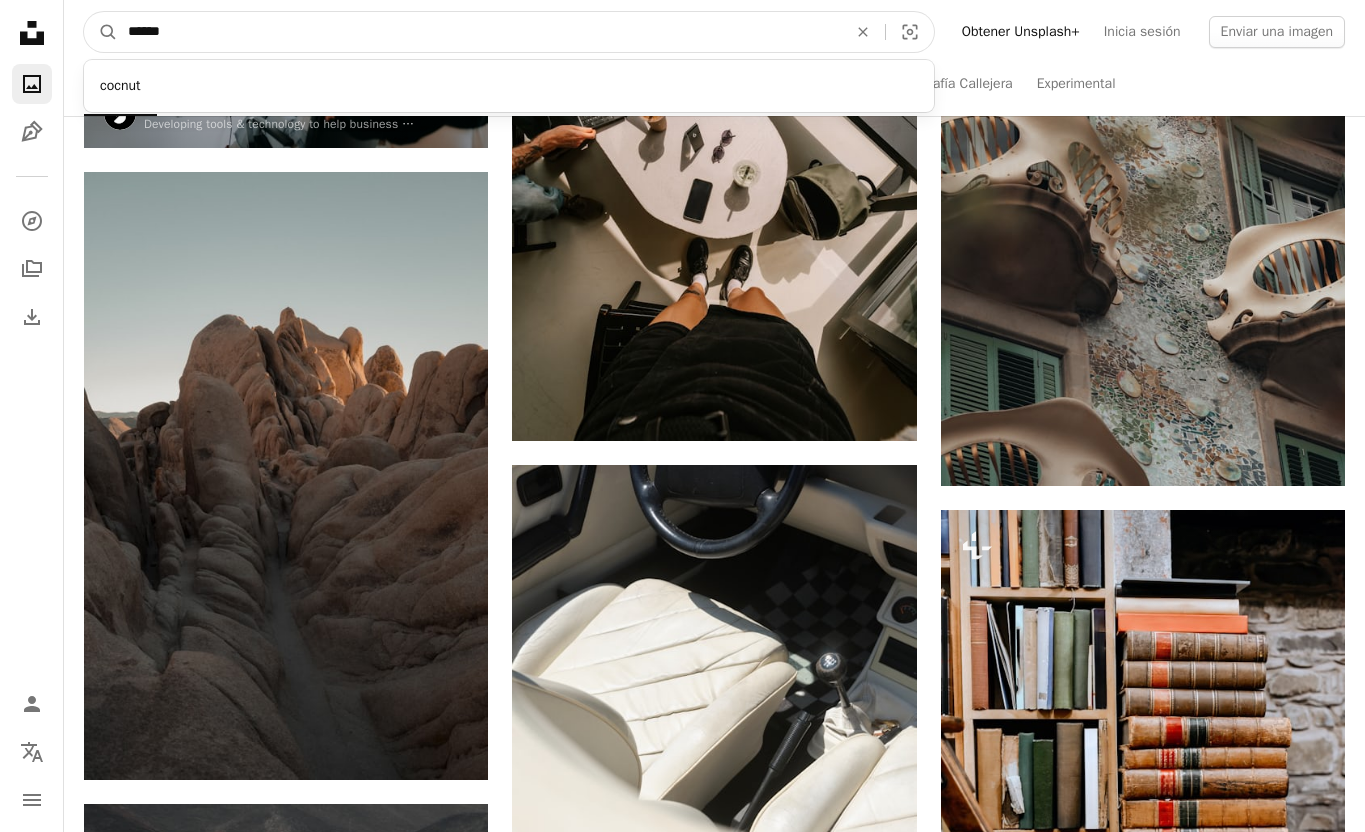 type on "******" 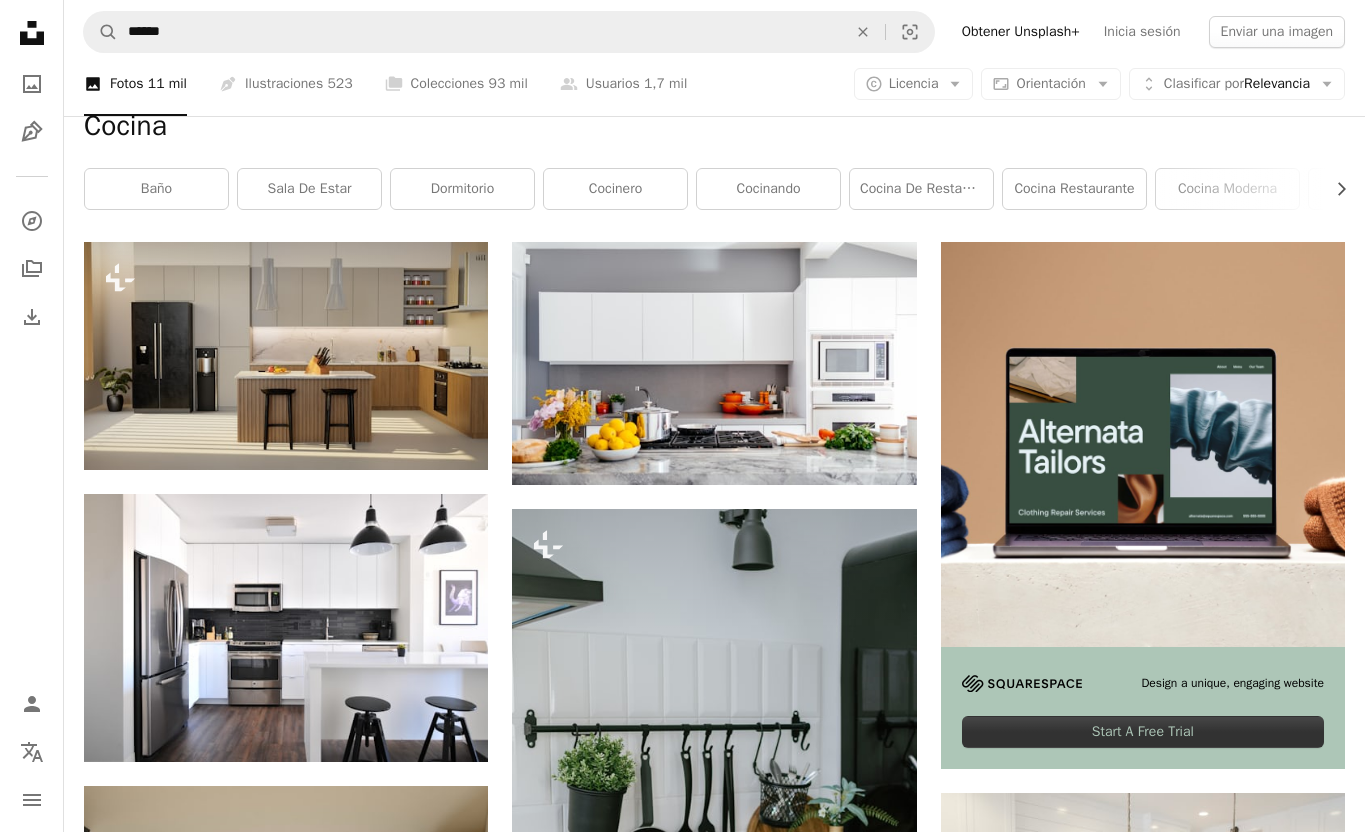 scroll, scrollTop: 265, scrollLeft: 0, axis: vertical 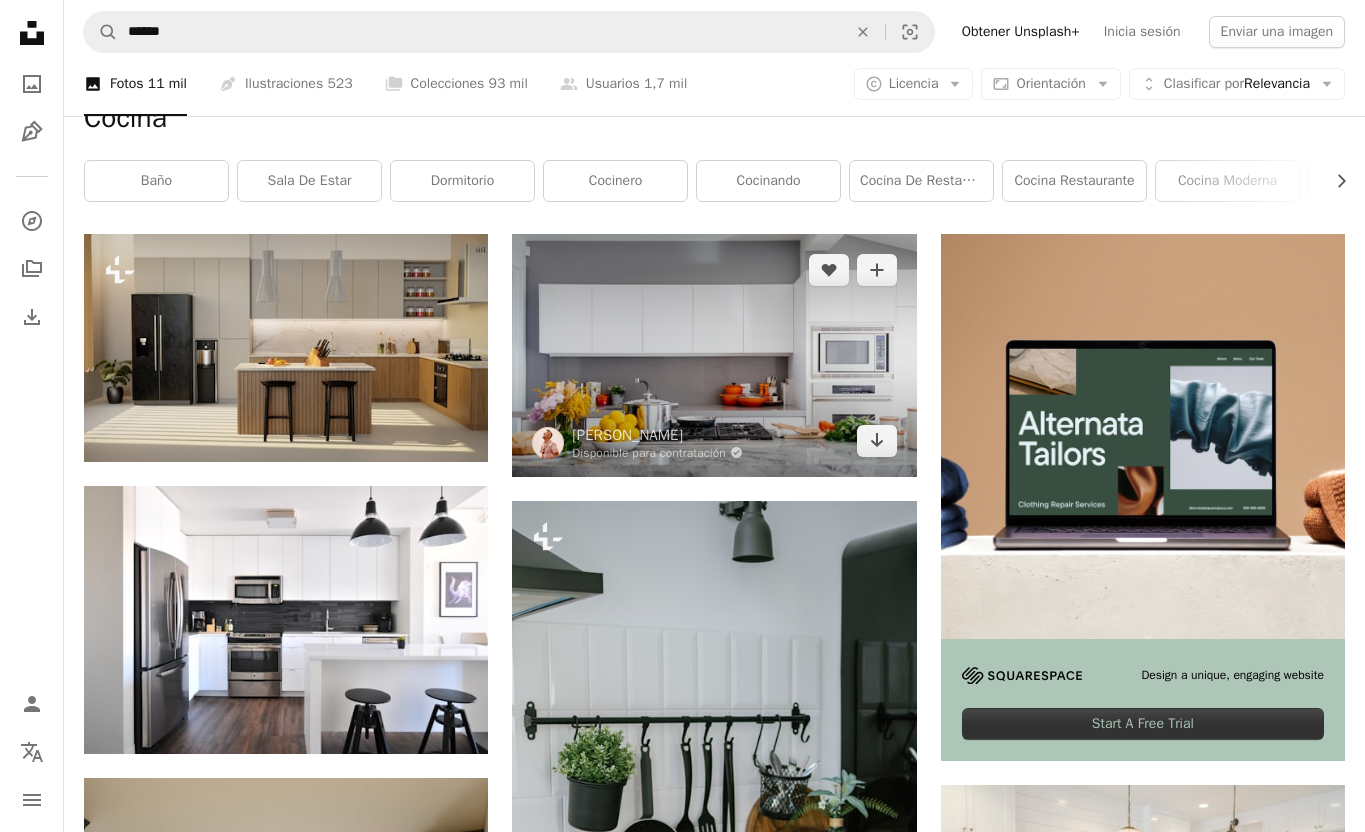 click at bounding box center [714, 355] 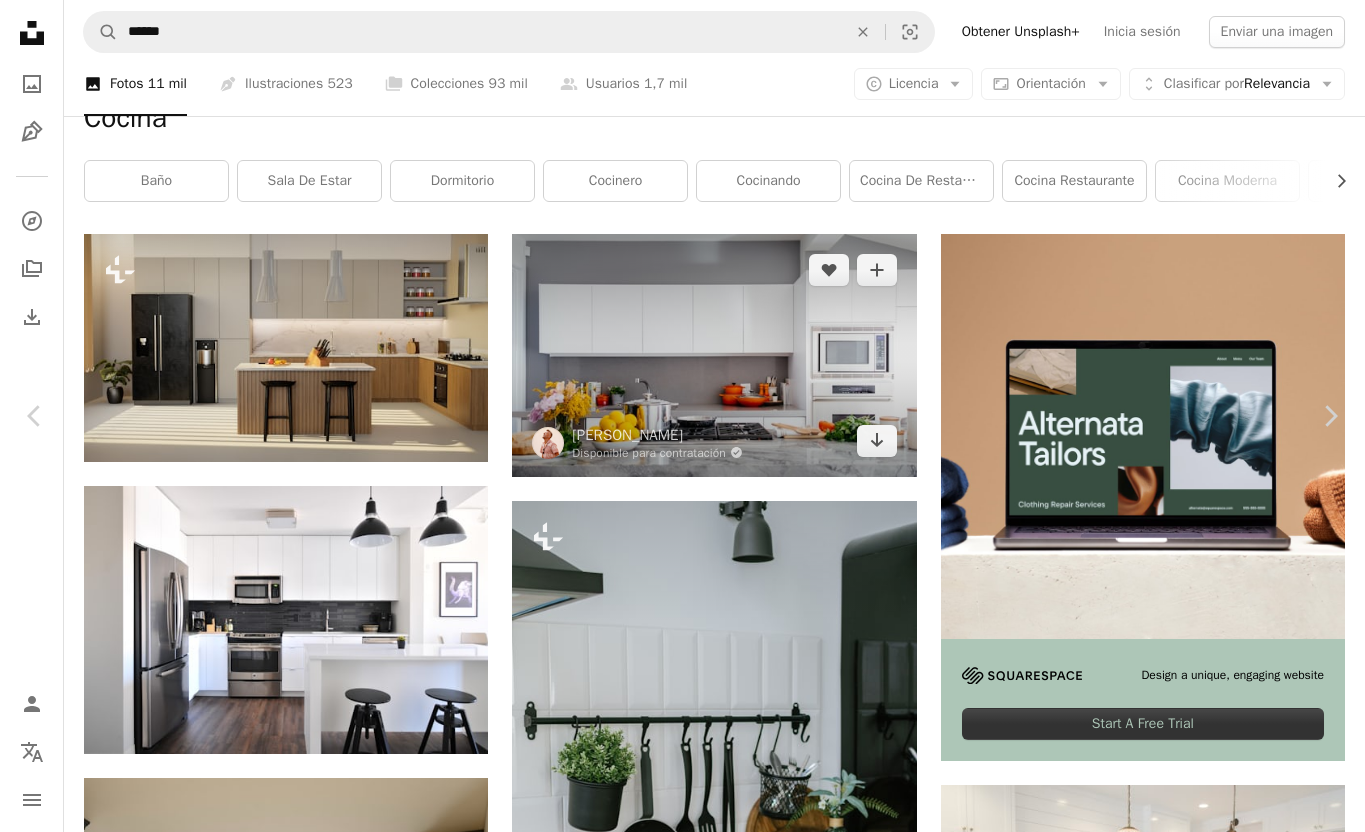 scroll, scrollTop: 0, scrollLeft: 0, axis: both 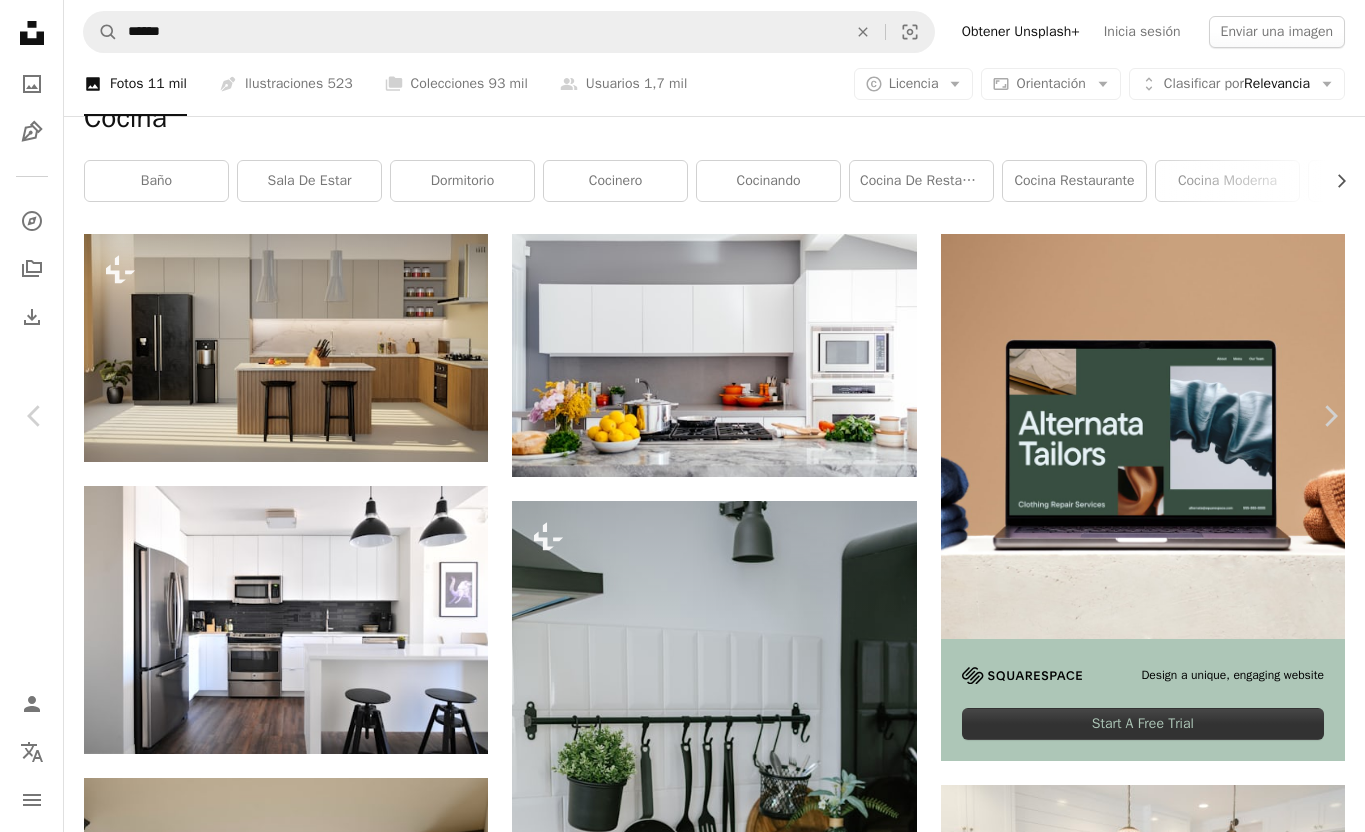 click on "An X shape Chevron left Chevron right [PERSON_NAME] Disponible para contratación A checkmark inside of a circle A heart A plus sign Descargar gratis Chevron down Zoom in Visualizaciones 30.814.505 Descargas 304.412 Presentado en Interiores A forward-right arrow Compartir Info icon Información More Actions Calendar outlined Publicado el  [DATE][PERSON_NAME] Camera FUJIFILM, X-T2 Safety Uso gratuito bajo la  Licencia Unsplash cocina dentro ingredientes preparar Le Creuset víveres Diseño de interiores hogar cuarto interior Mueble horno aparato Fondos Explora imágenes premium relacionadas en iStock  |  Ahorra un 20 % con el código UNSPLASH20 Ver más en iStock  ↗ Imágenes relacionadas A heart A plus sign [PERSON_NAME] [PERSON_NAME] Disponible para contratación A checkmark inside of a circle Arrow pointing down Plus sign for Unsplash+ A heart A plus sign [PERSON_NAME] Para  Unsplash+ A lock Descargar A heart A plus sign [PERSON_NAME] Disponible para contratación A checkmark inside of a circle Arrow pointing down A heart" at bounding box center (682, 21865) 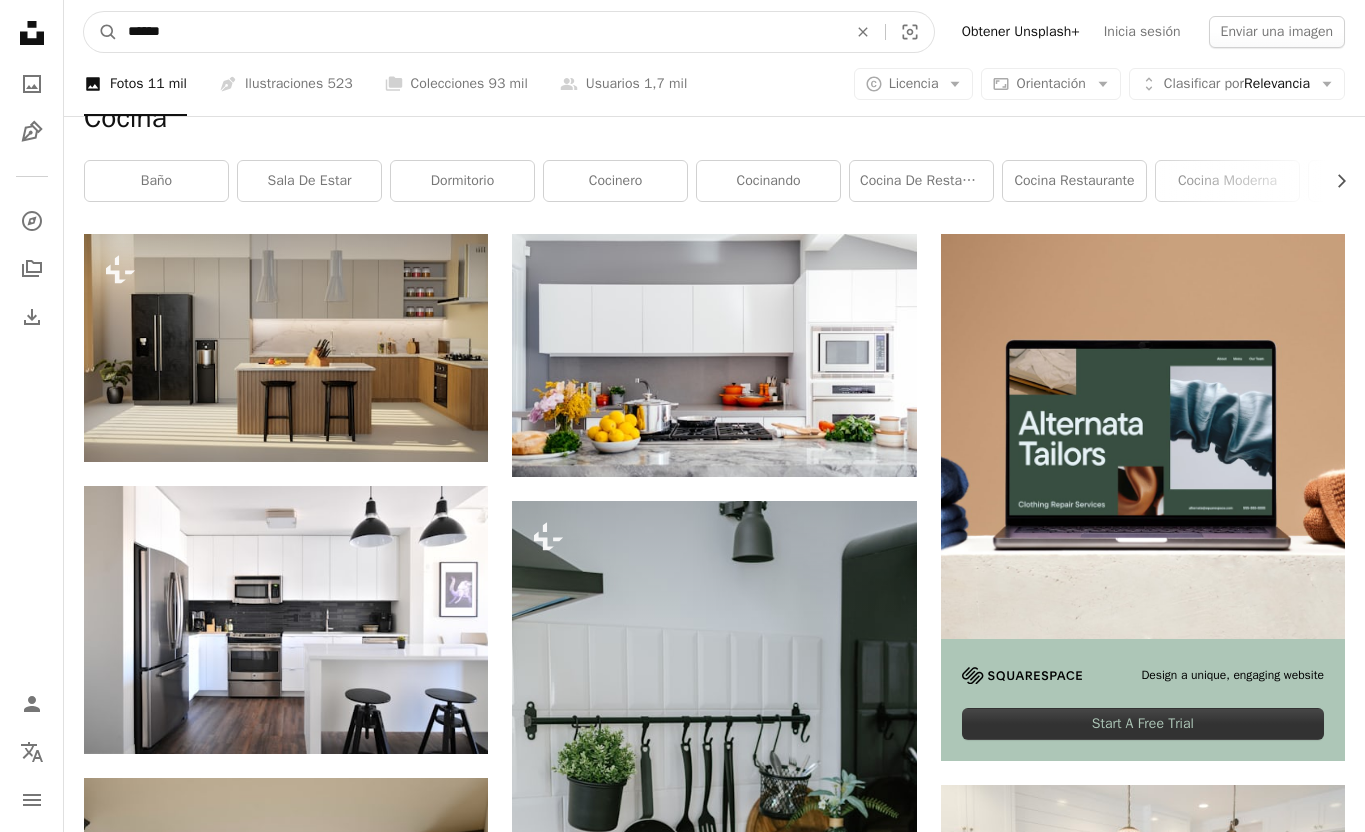 drag, startPoint x: 210, startPoint y: 38, endPoint x: 0, endPoint y: 12, distance: 211.60341 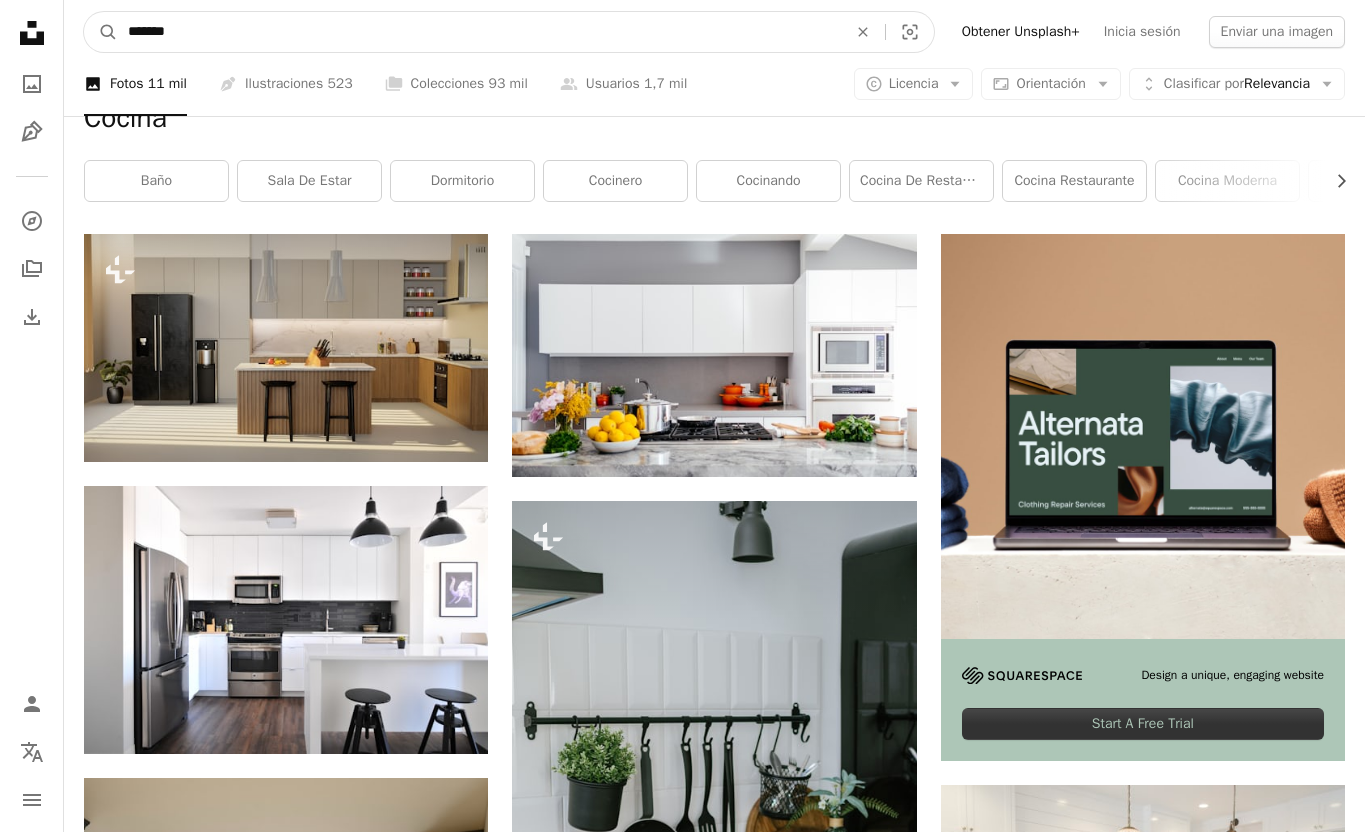 click on "A magnifying glass" at bounding box center (101, 32) 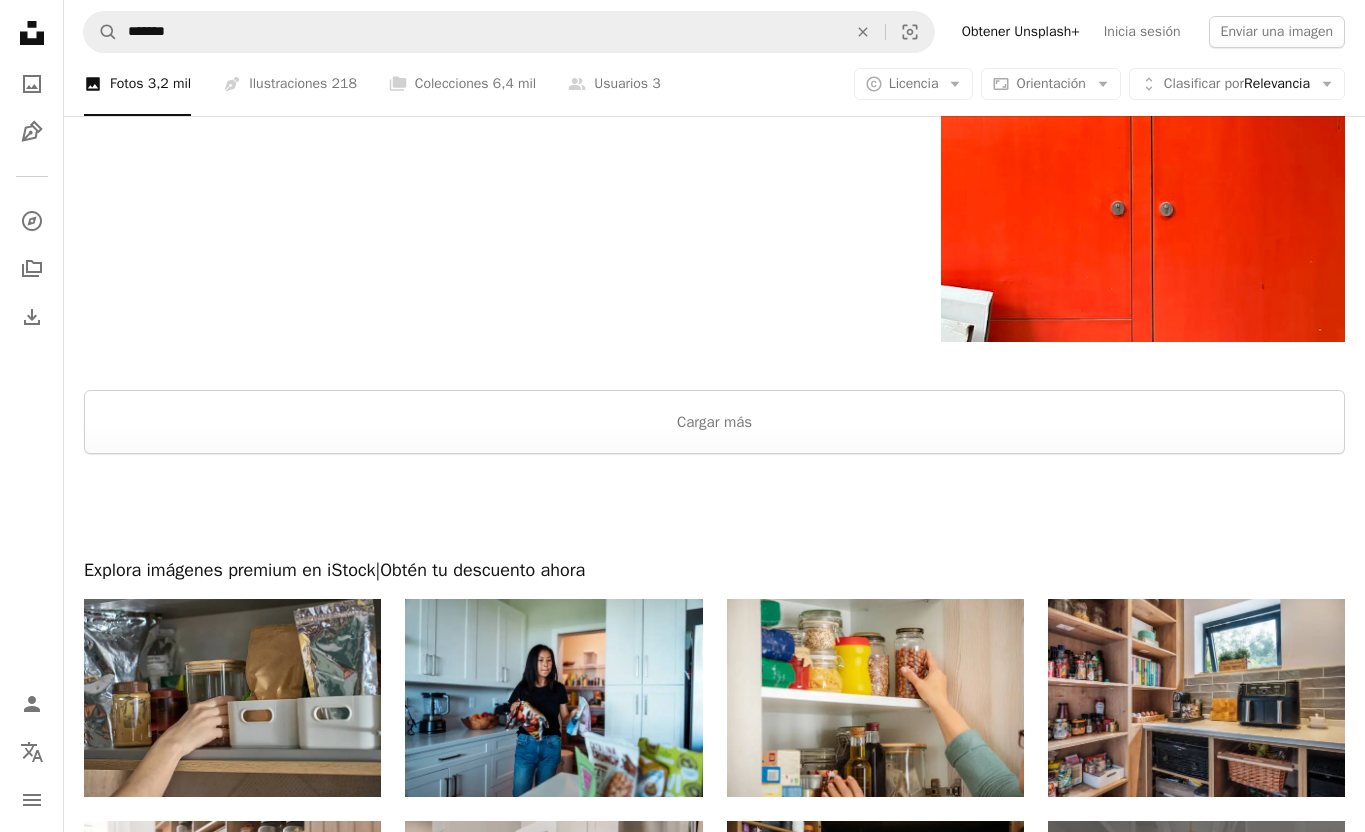 scroll, scrollTop: 4253, scrollLeft: 0, axis: vertical 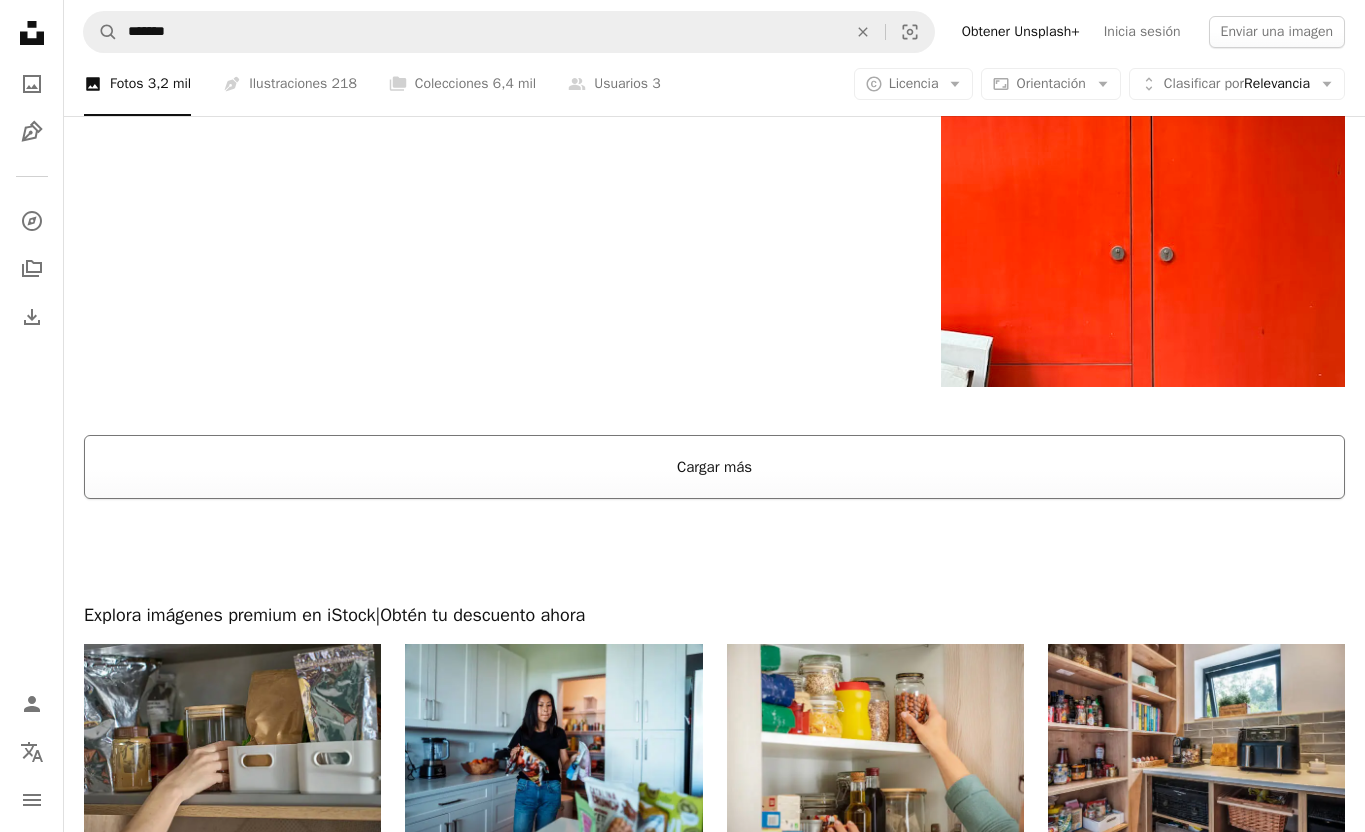 click on "Cargar más" at bounding box center (714, 467) 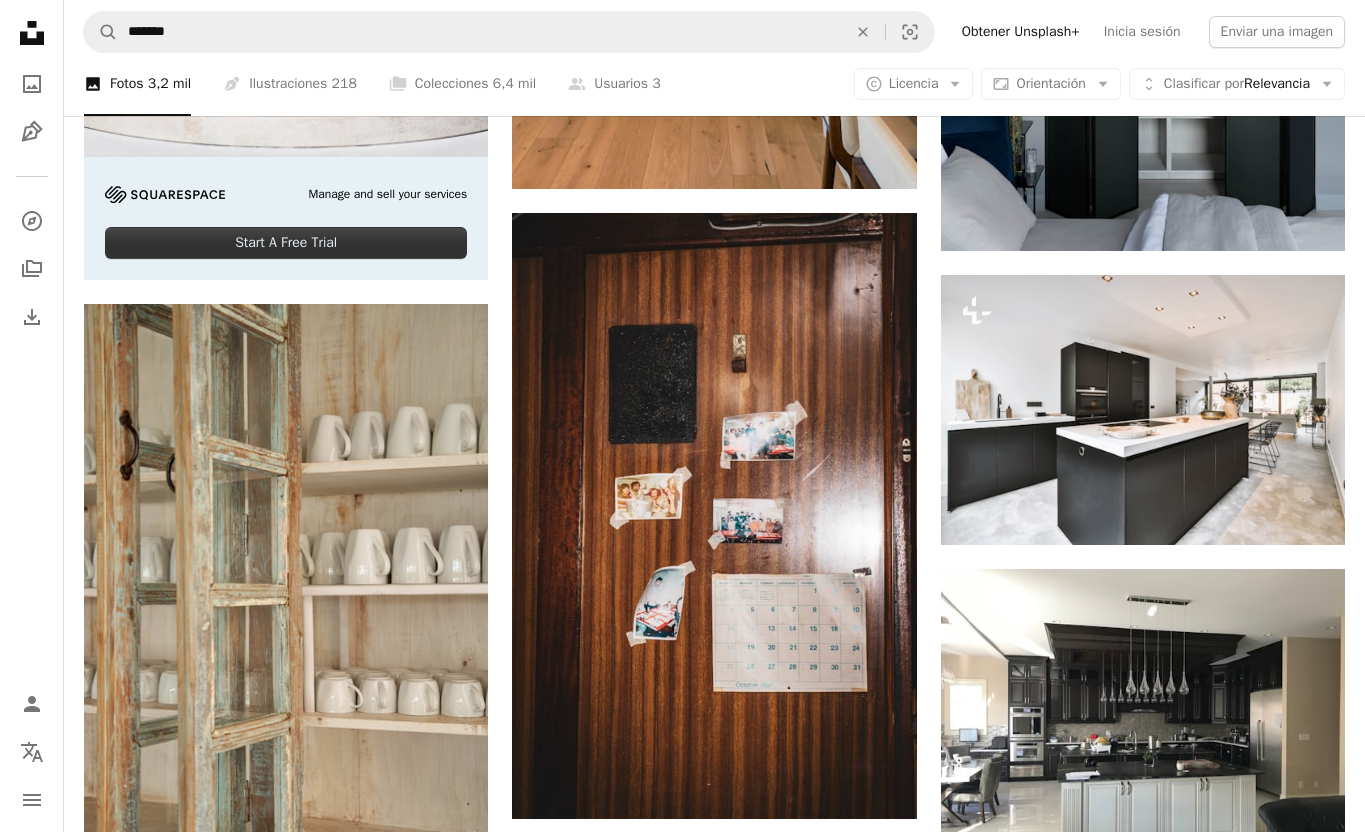 scroll, scrollTop: 4964, scrollLeft: 0, axis: vertical 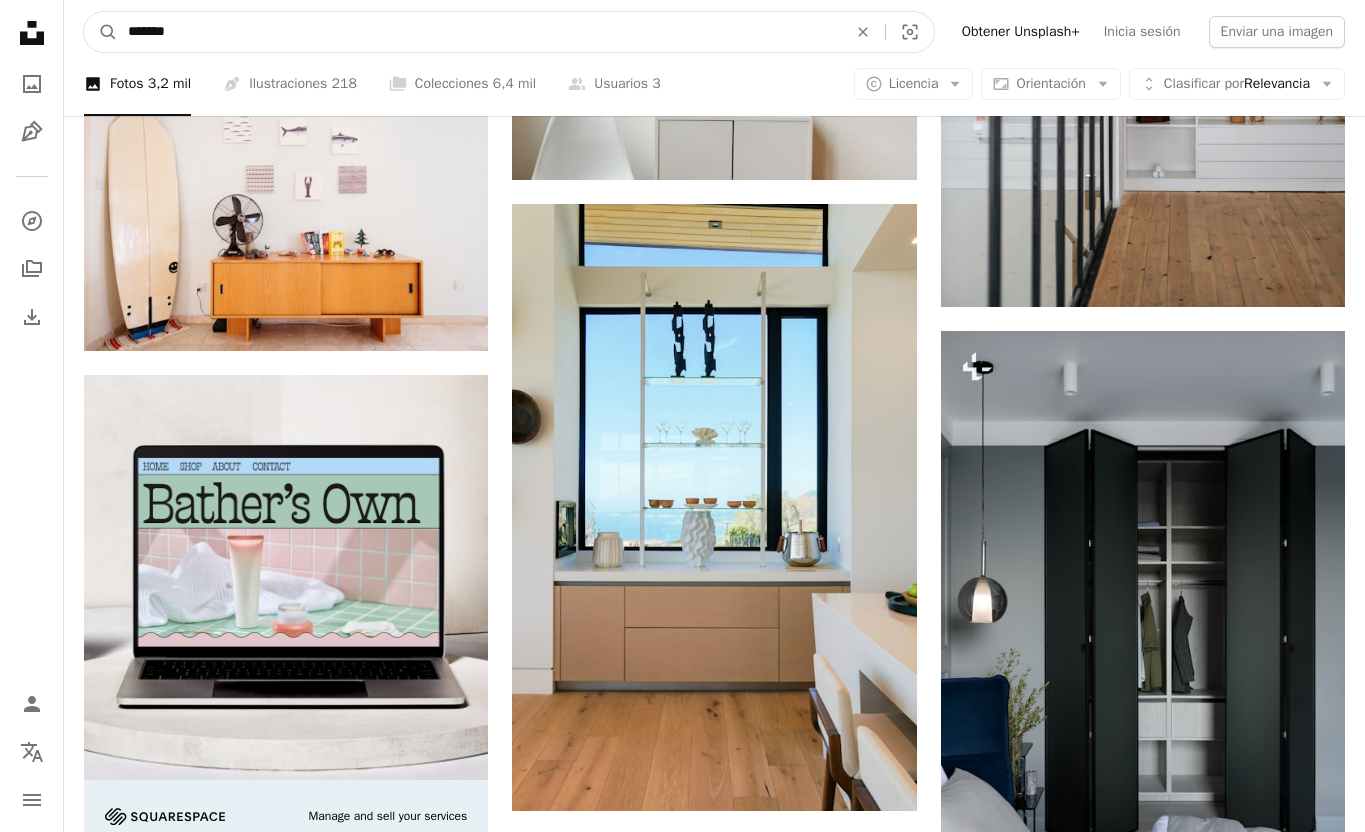 drag, startPoint x: 189, startPoint y: 35, endPoint x: -8, endPoint y: 43, distance: 197.16237 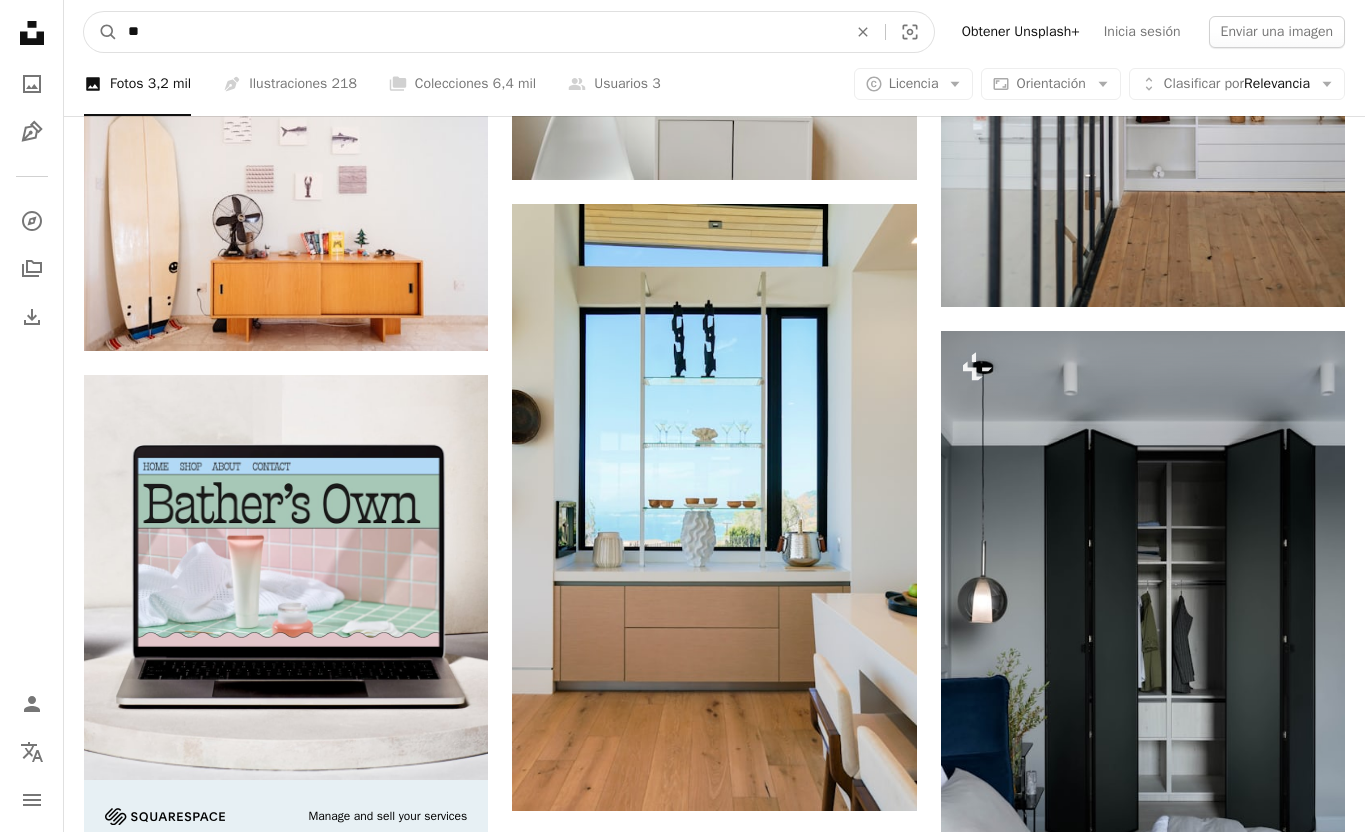 type on "*" 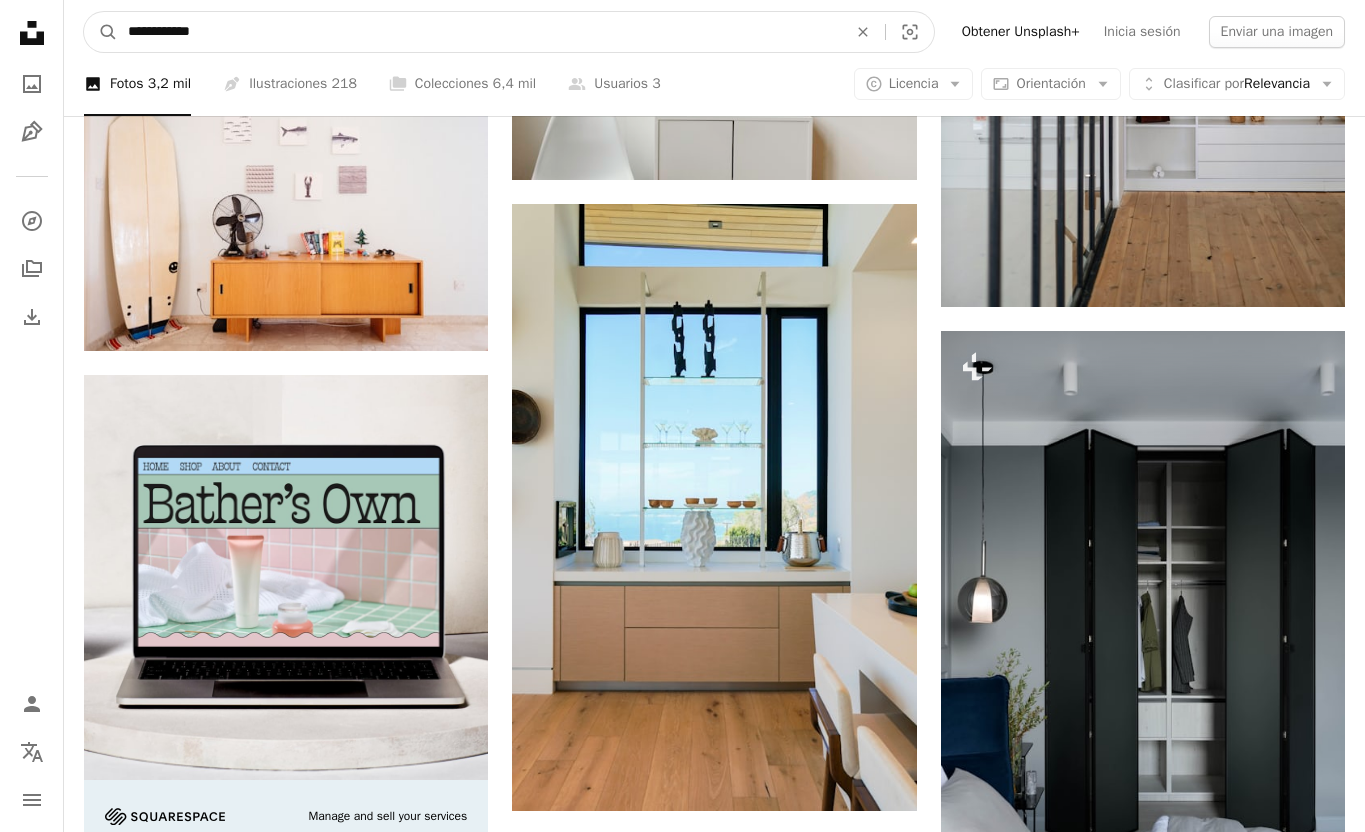 type on "**********" 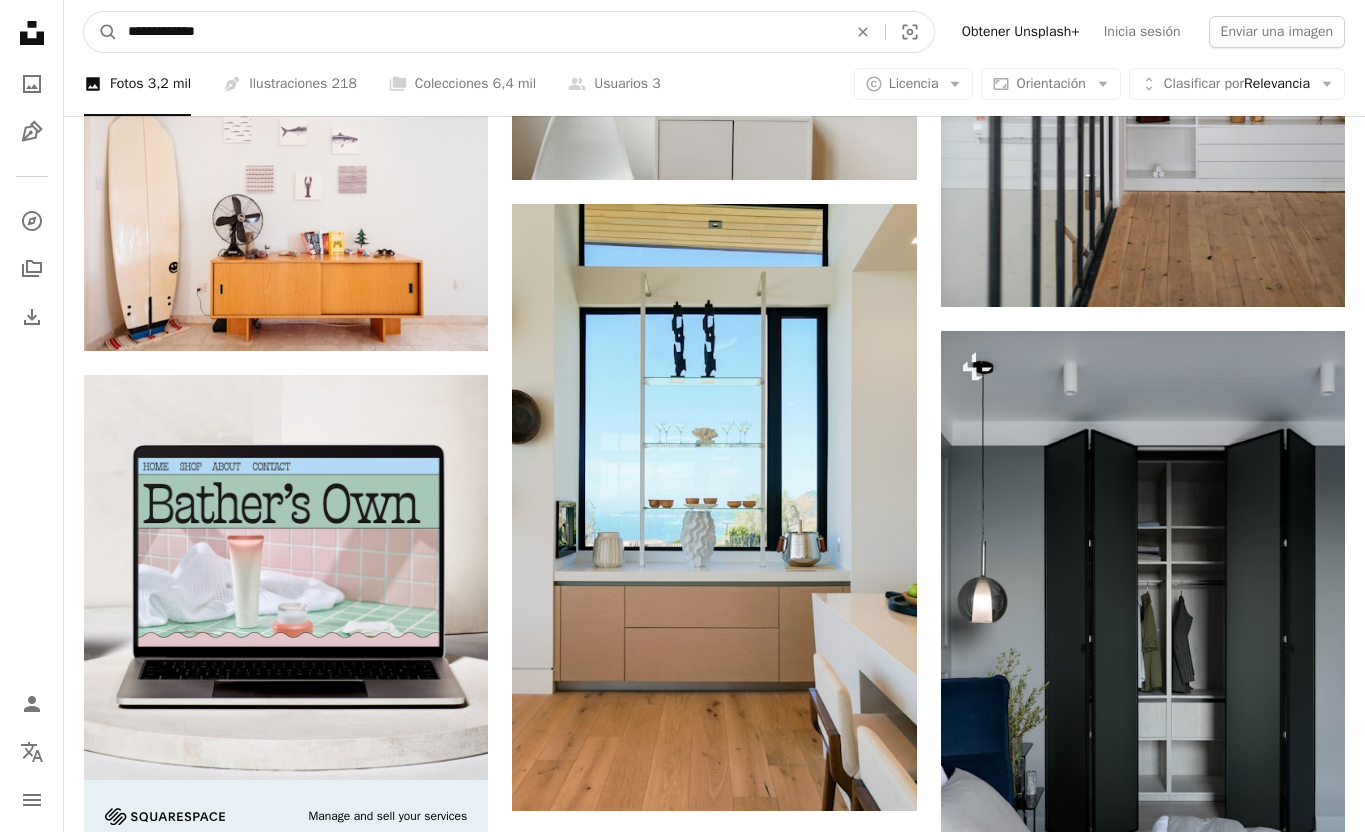 click on "A magnifying glass" at bounding box center [101, 32] 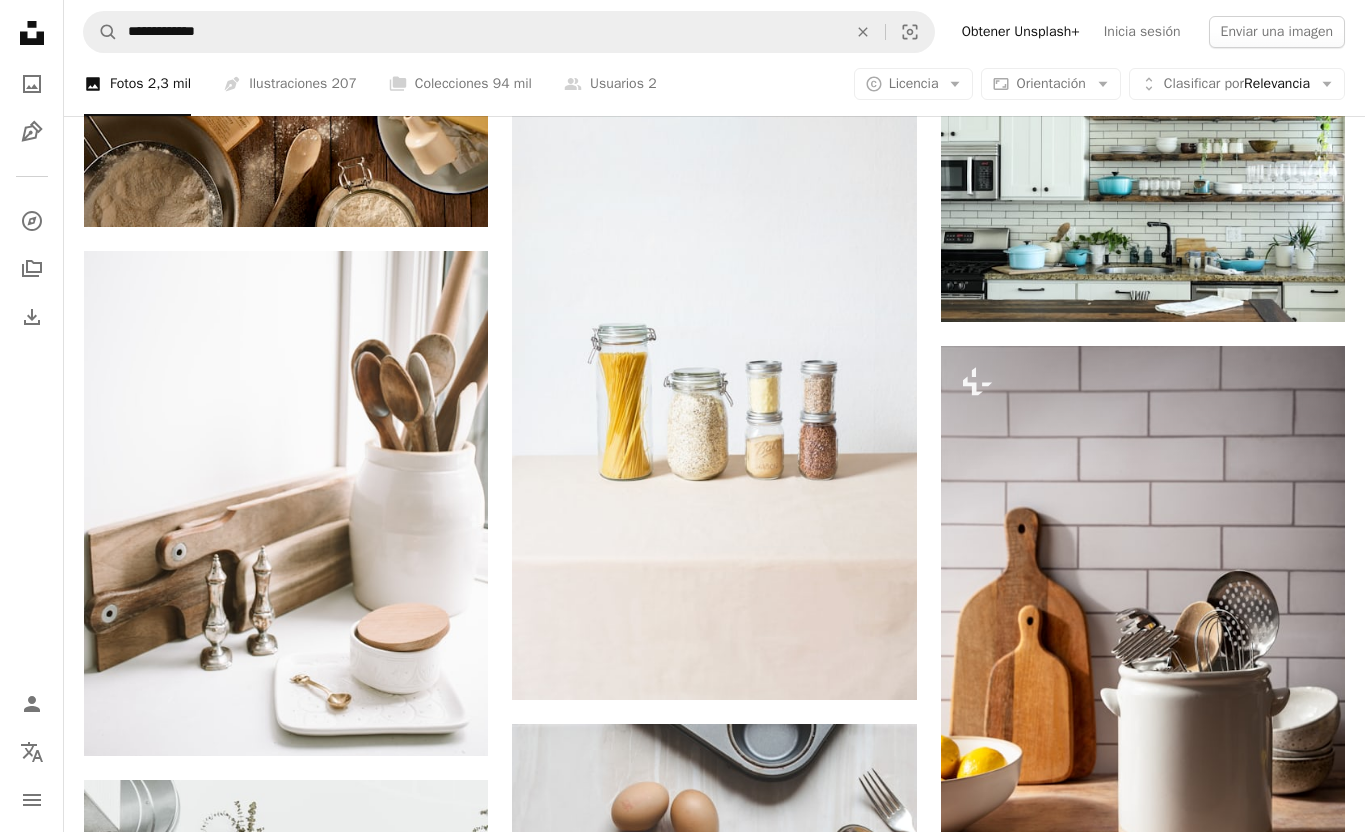 scroll, scrollTop: 2297, scrollLeft: 0, axis: vertical 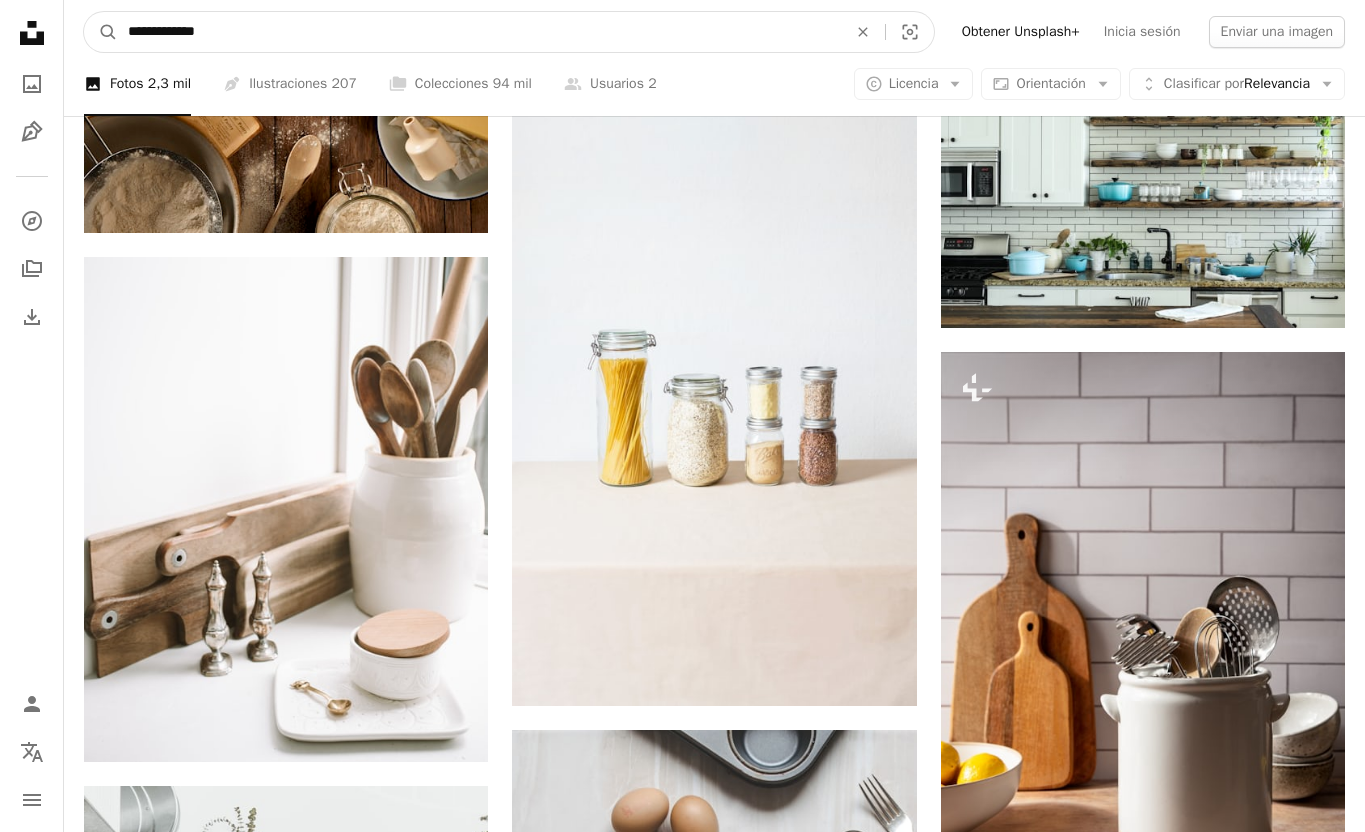 click on "**********" at bounding box center [479, 32] 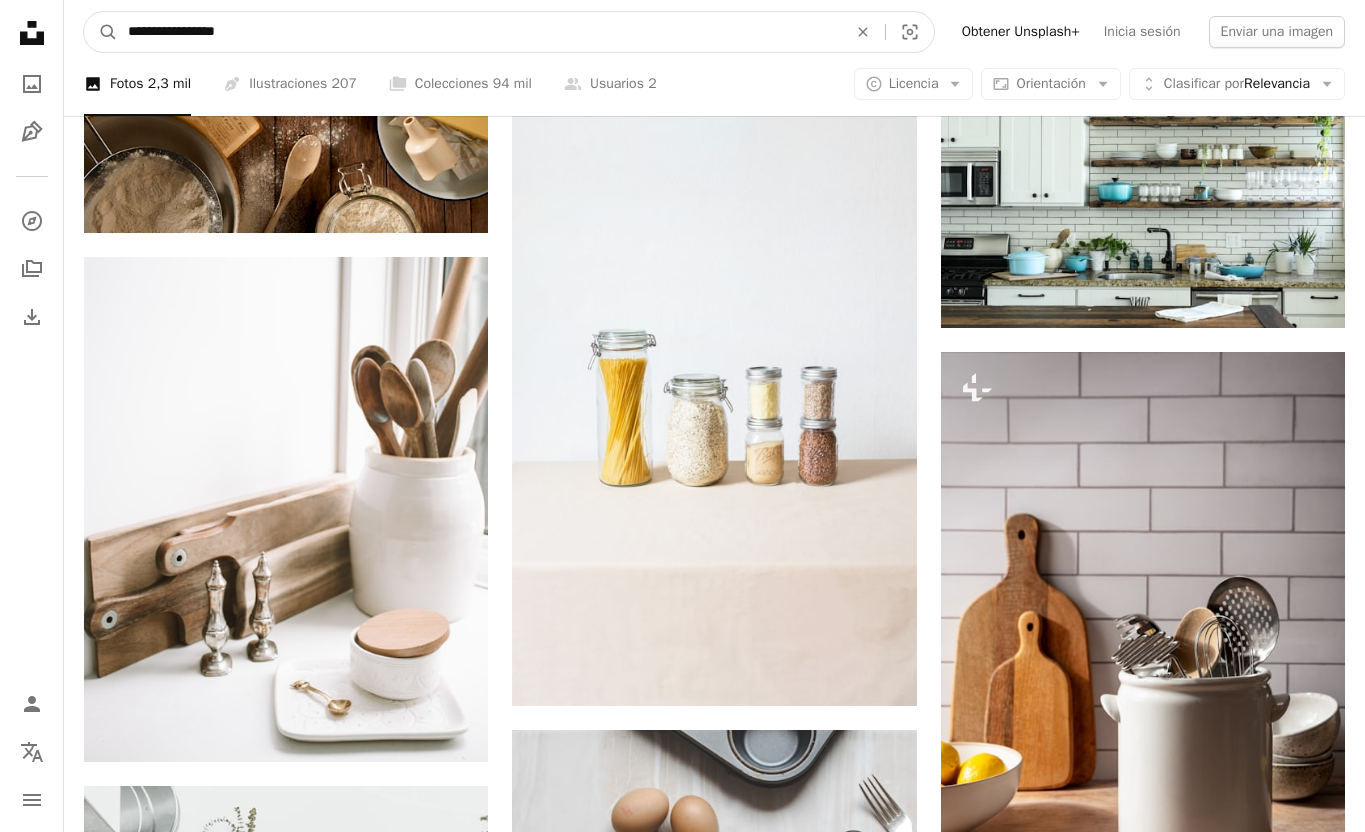 type on "**********" 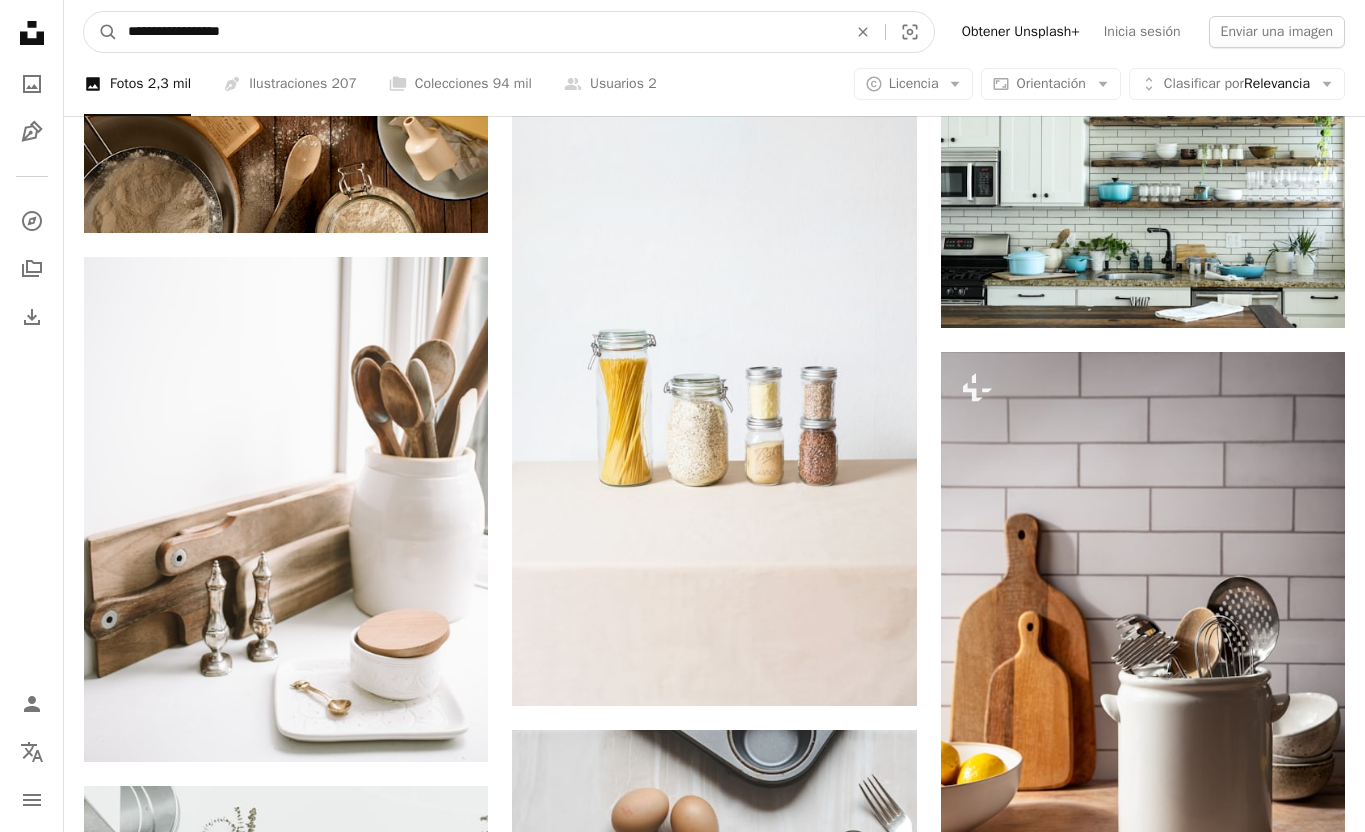 click on "A magnifying glass" at bounding box center (101, 32) 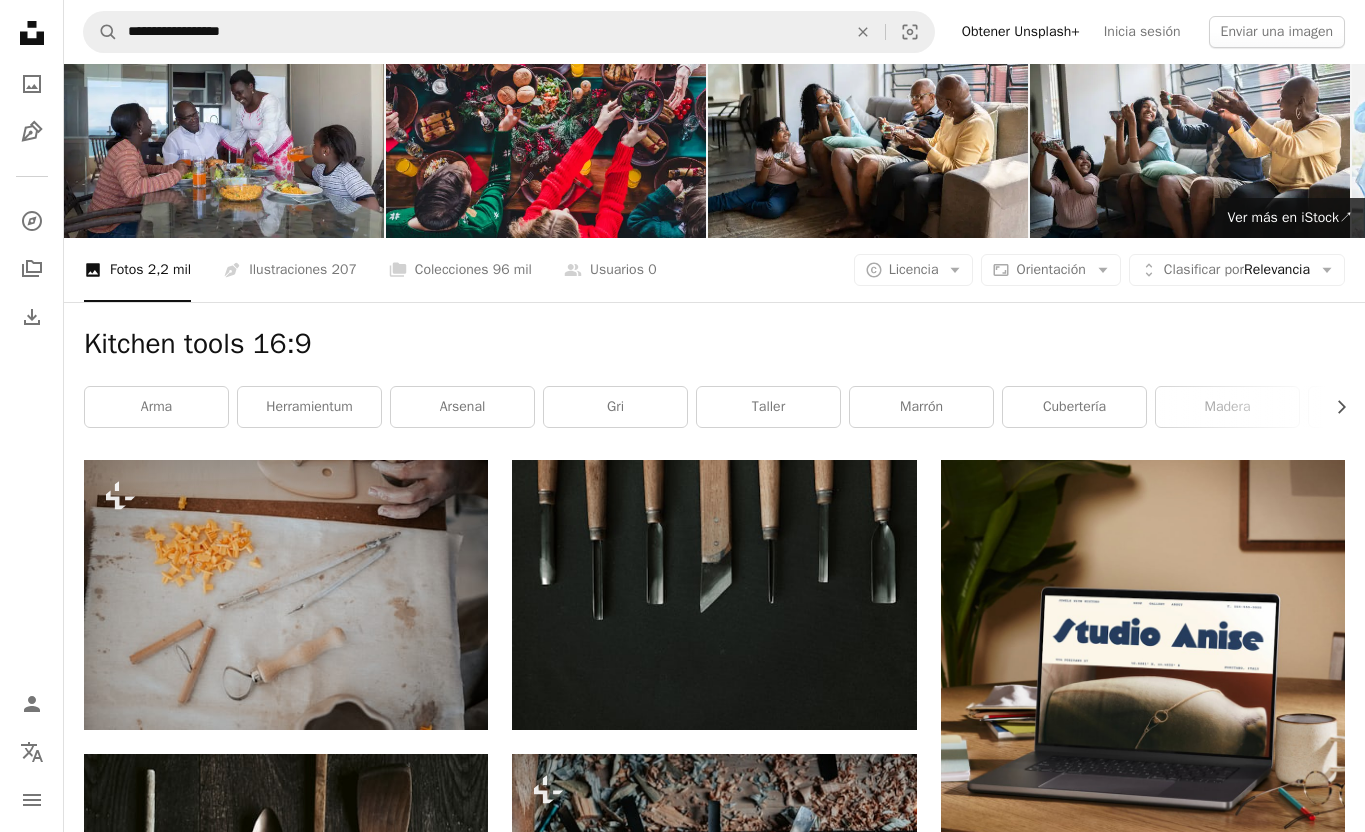 scroll, scrollTop: 0, scrollLeft: 0, axis: both 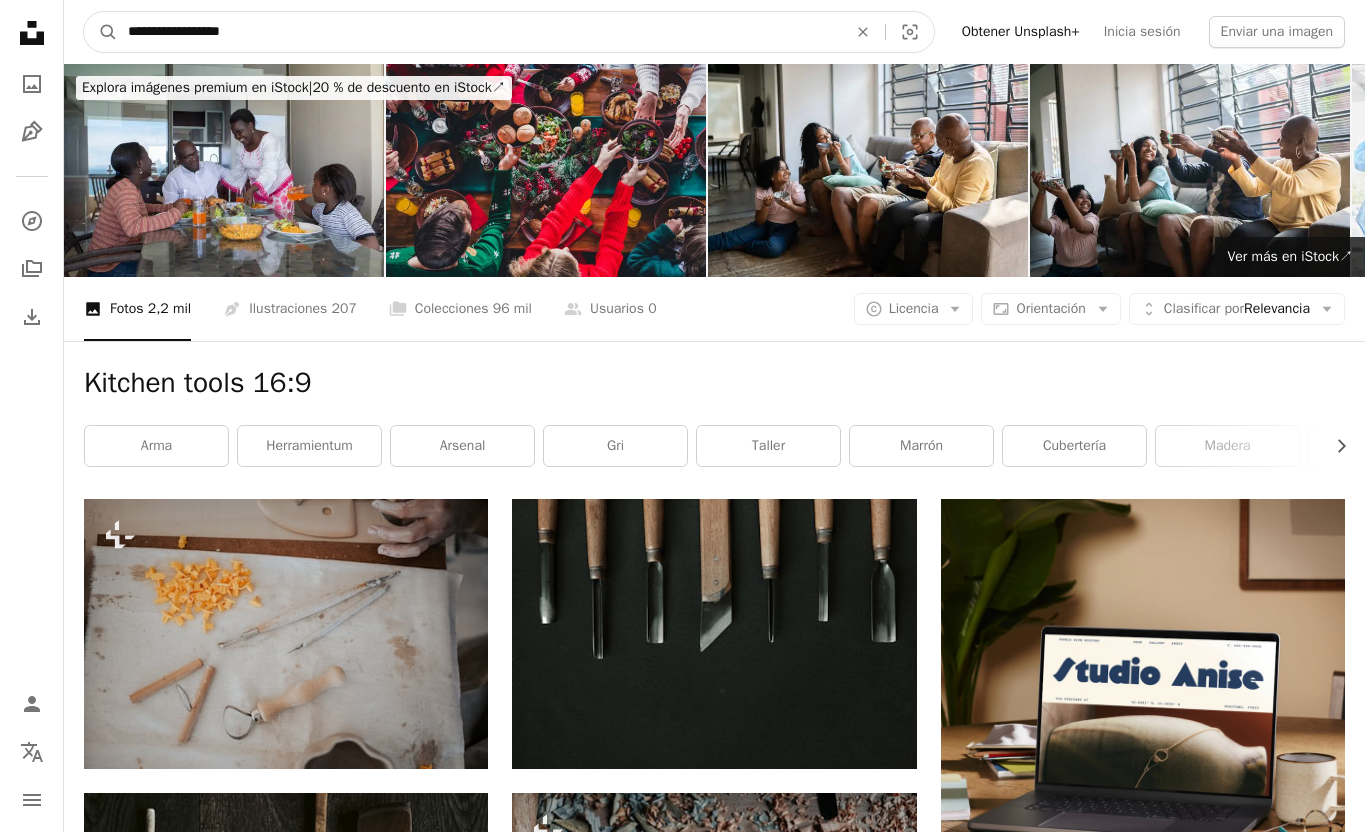 drag, startPoint x: 211, startPoint y: 33, endPoint x: 175, endPoint y: 31, distance: 36.05551 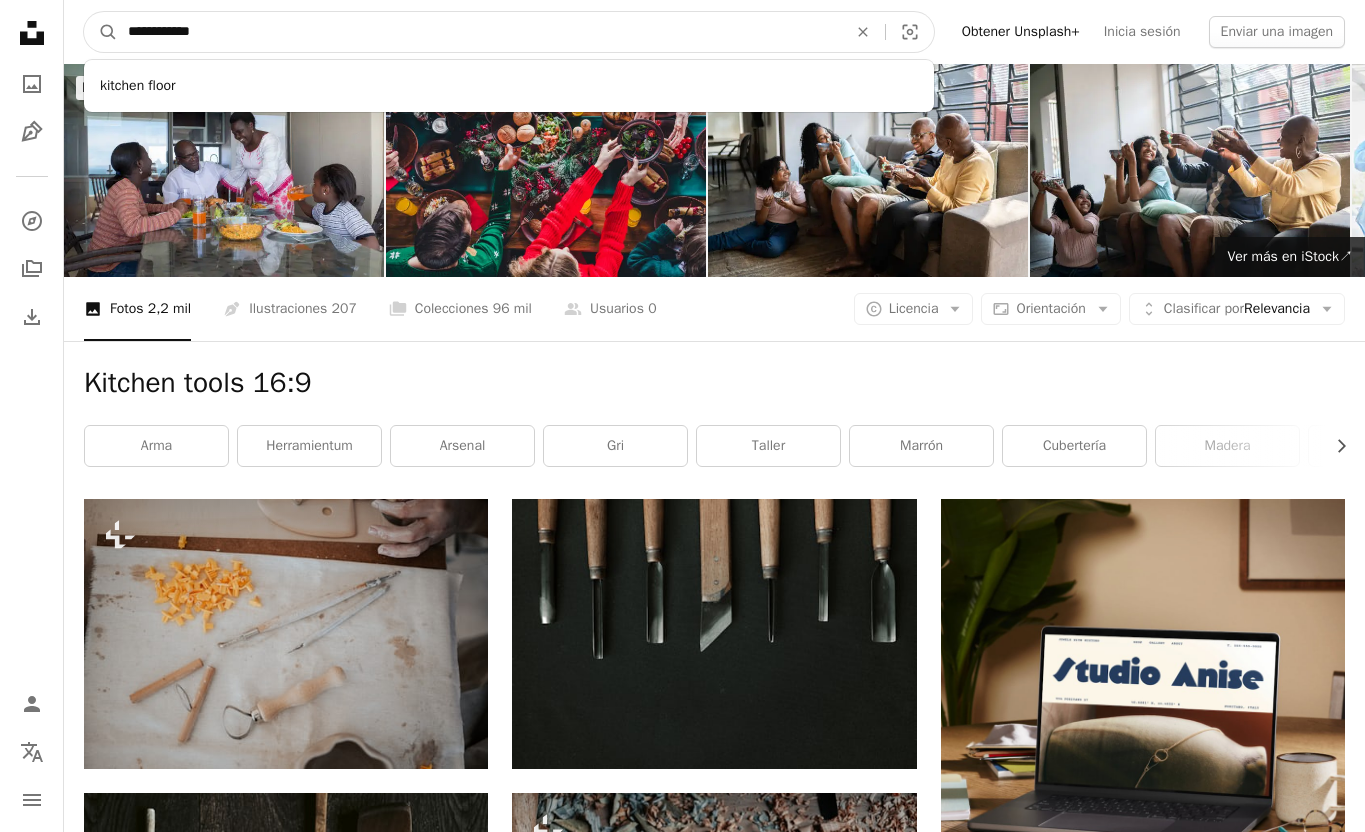 click on "A magnifying glass" at bounding box center [101, 32] 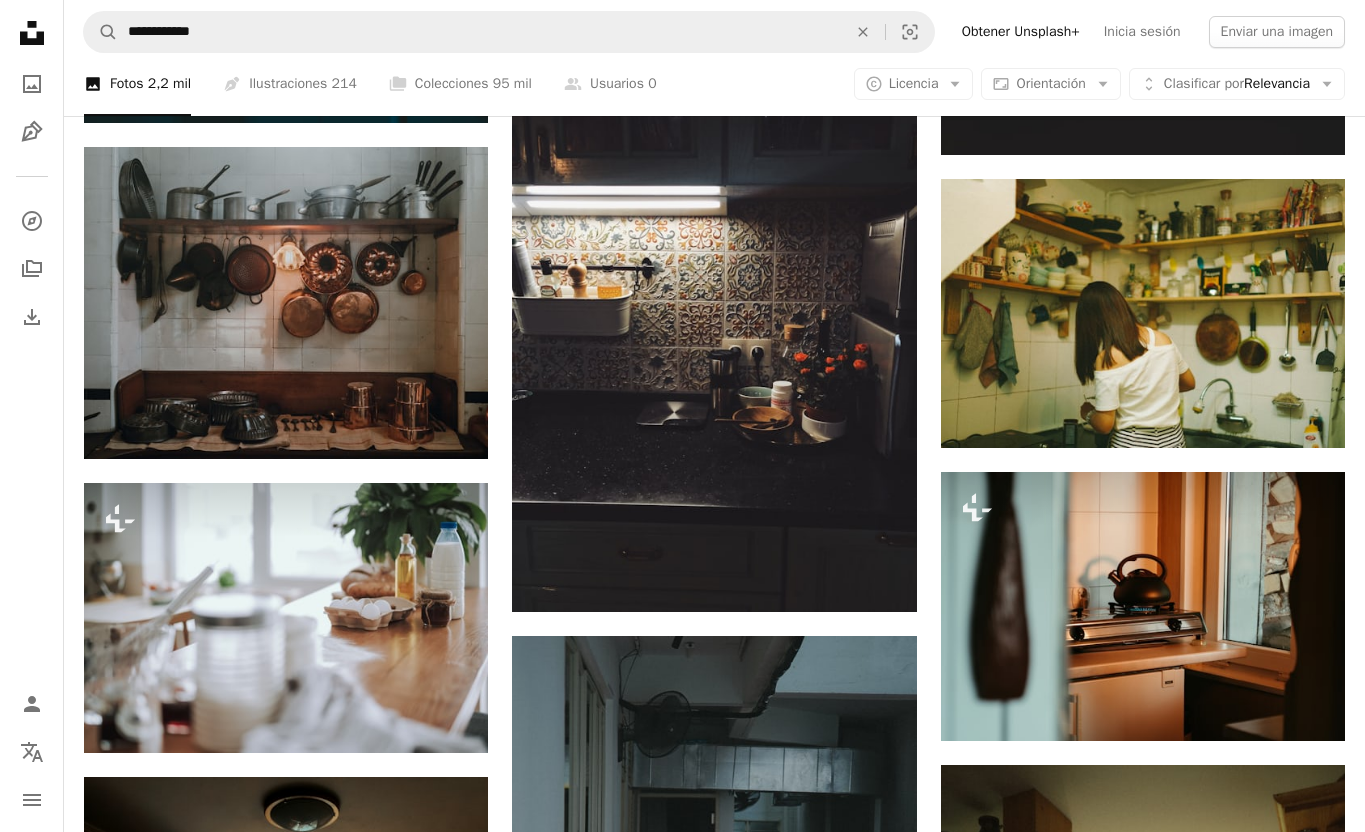 scroll, scrollTop: 2222, scrollLeft: 0, axis: vertical 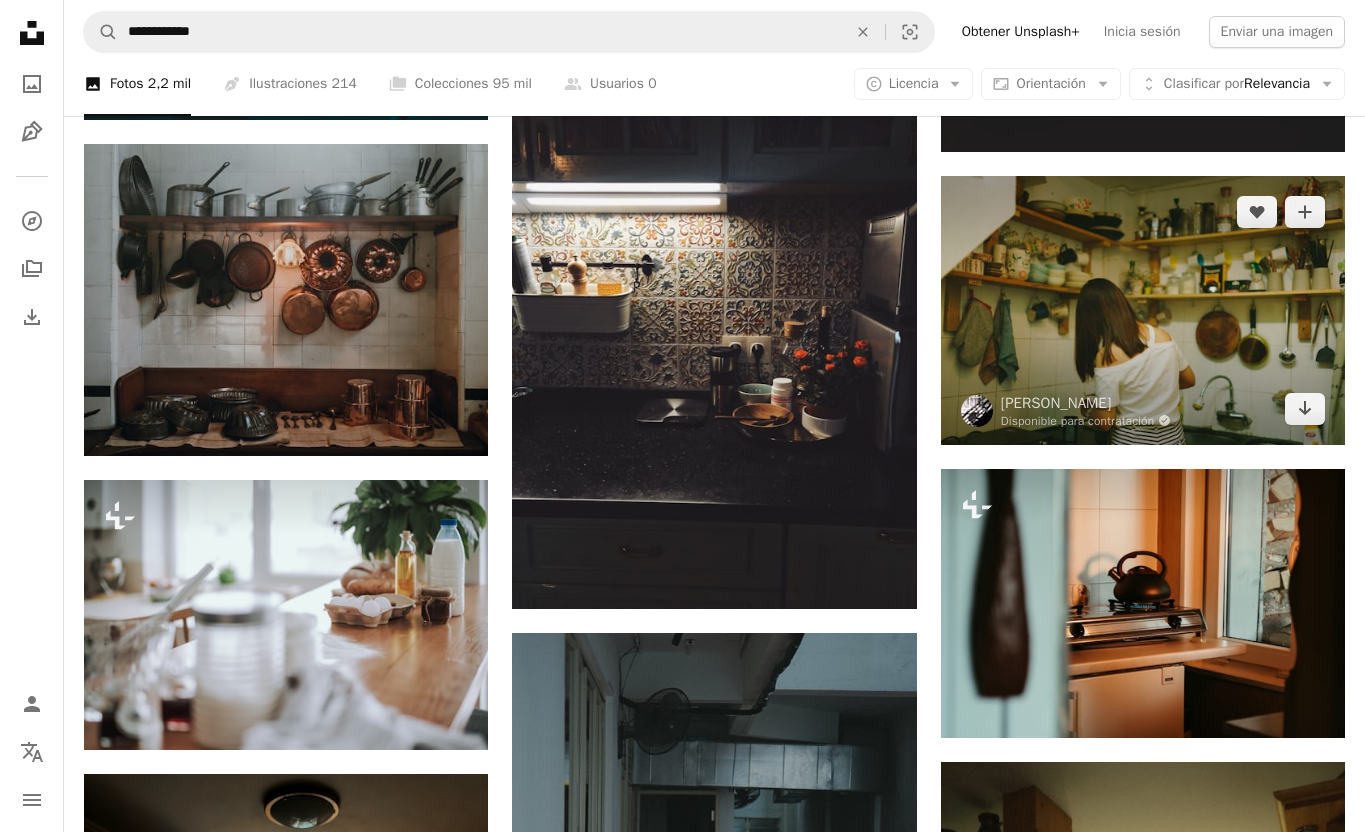 click at bounding box center [1143, 310] 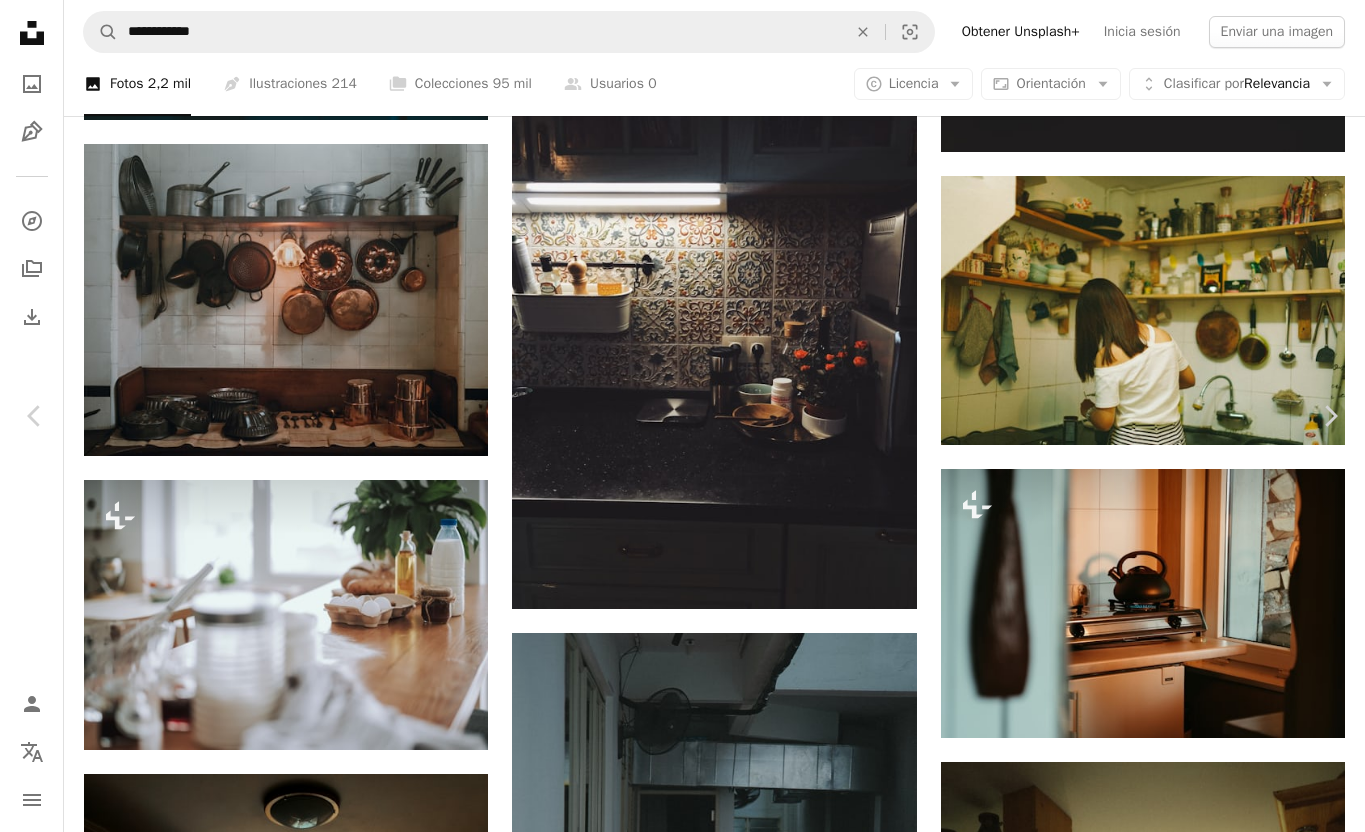 scroll, scrollTop: 0, scrollLeft: 0, axis: both 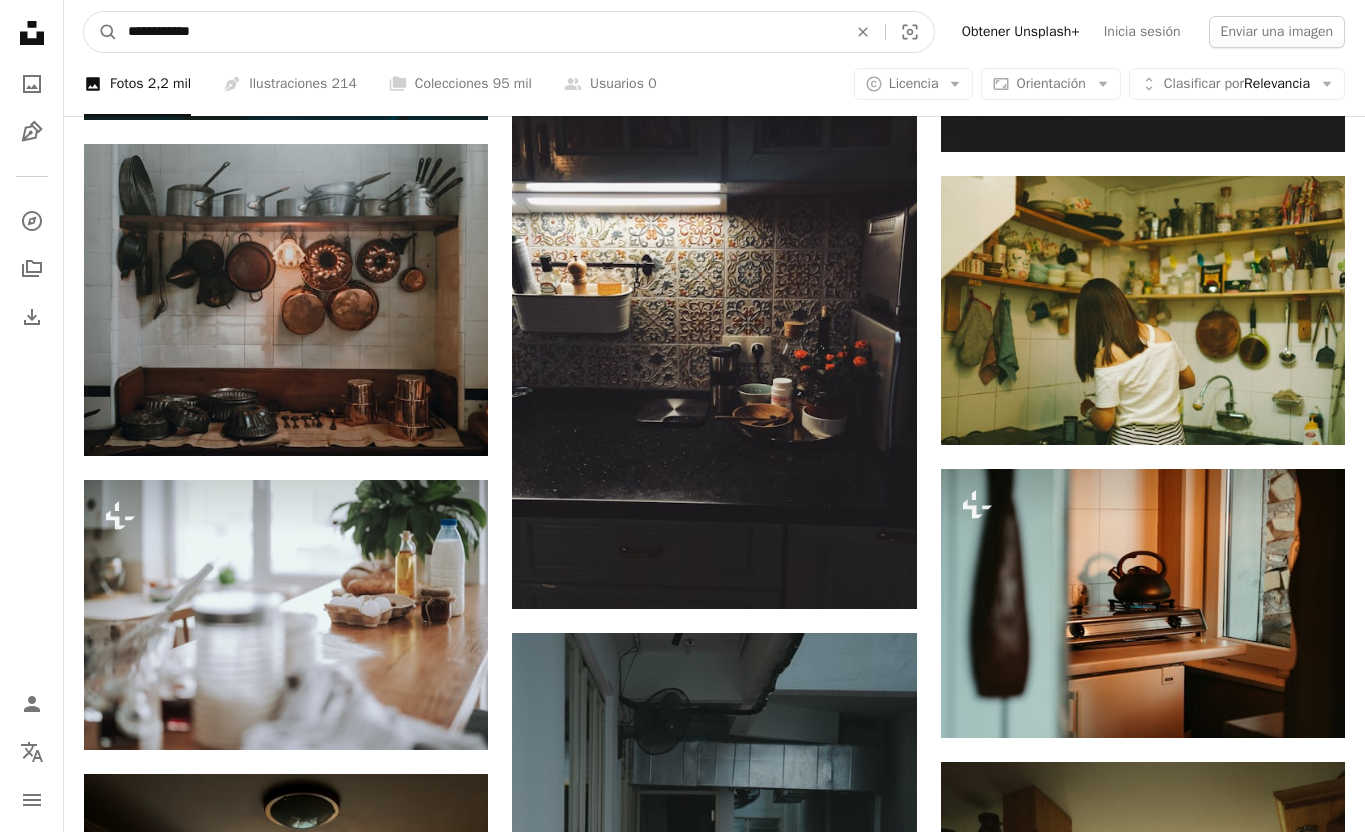 click on "**********" at bounding box center (479, 32) 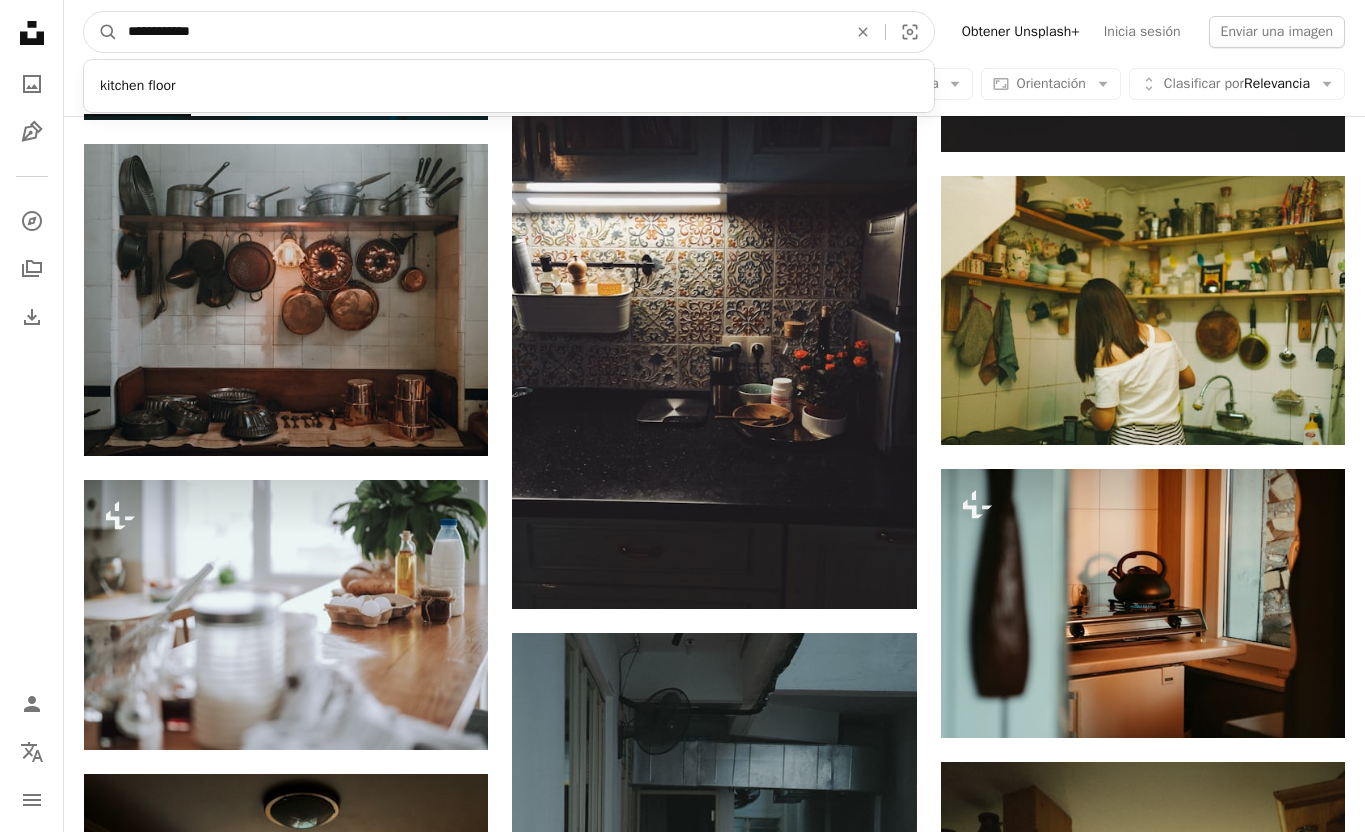 click on "A magnifying glass" at bounding box center (101, 32) 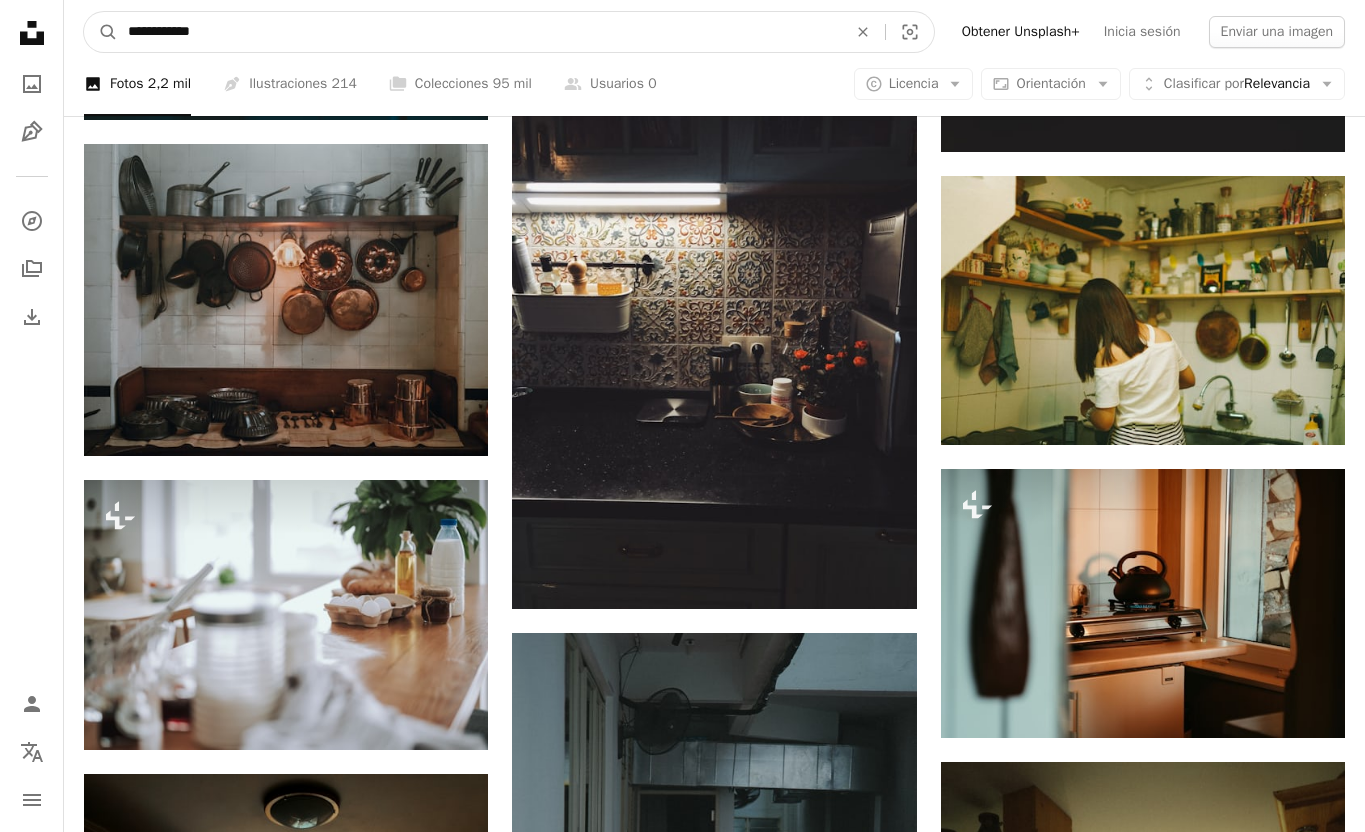 click on "A magnifying glass" at bounding box center (101, 32) 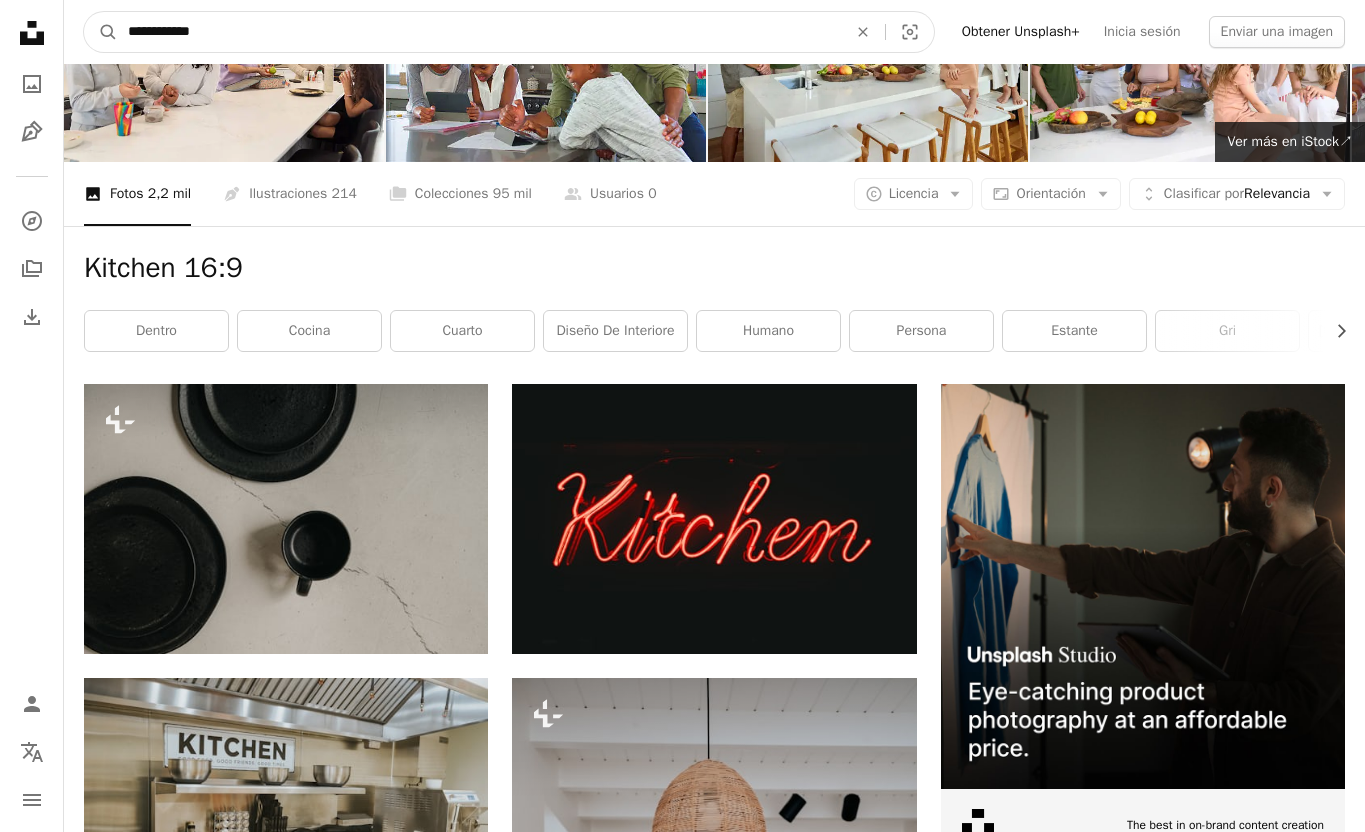 scroll, scrollTop: 124, scrollLeft: 0, axis: vertical 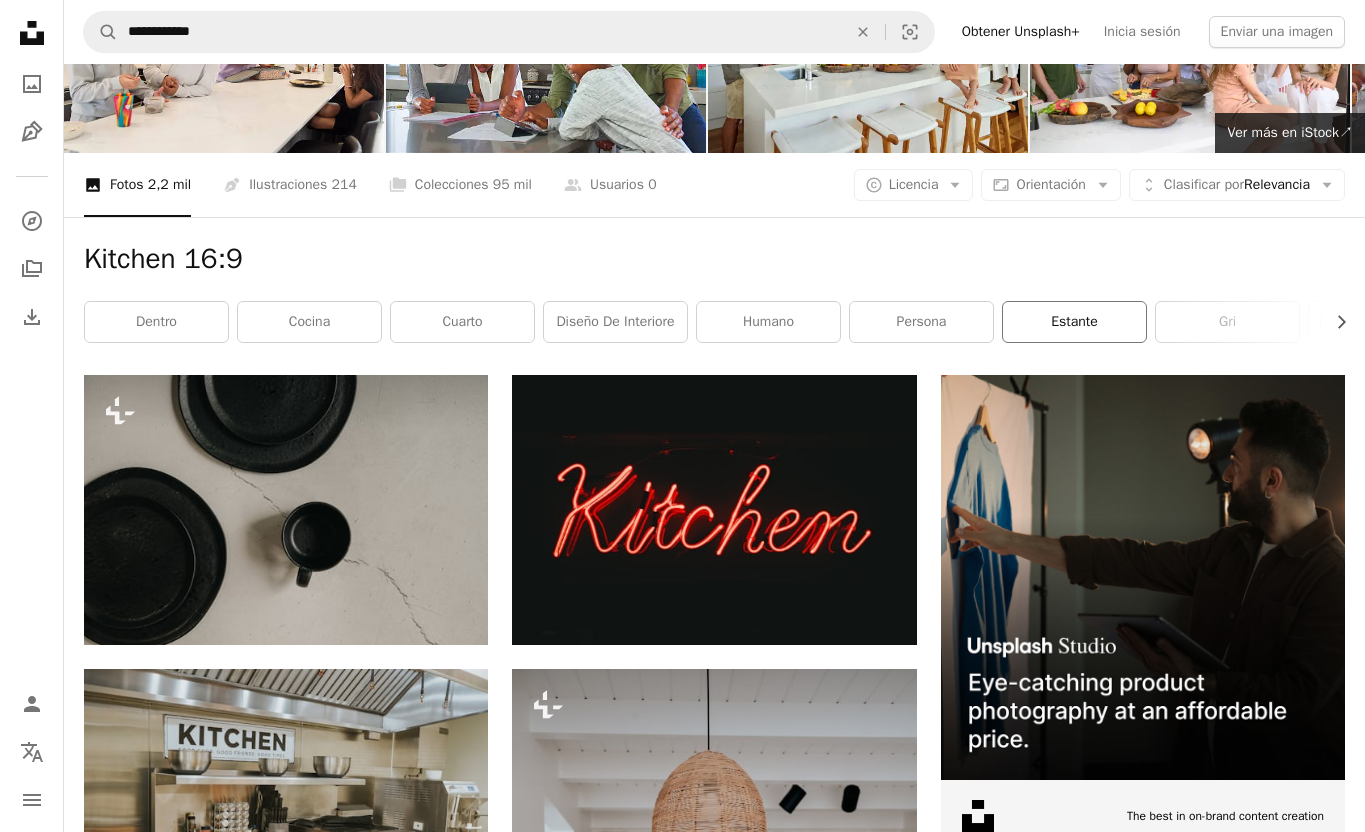 click on "estante" at bounding box center (1074, 322) 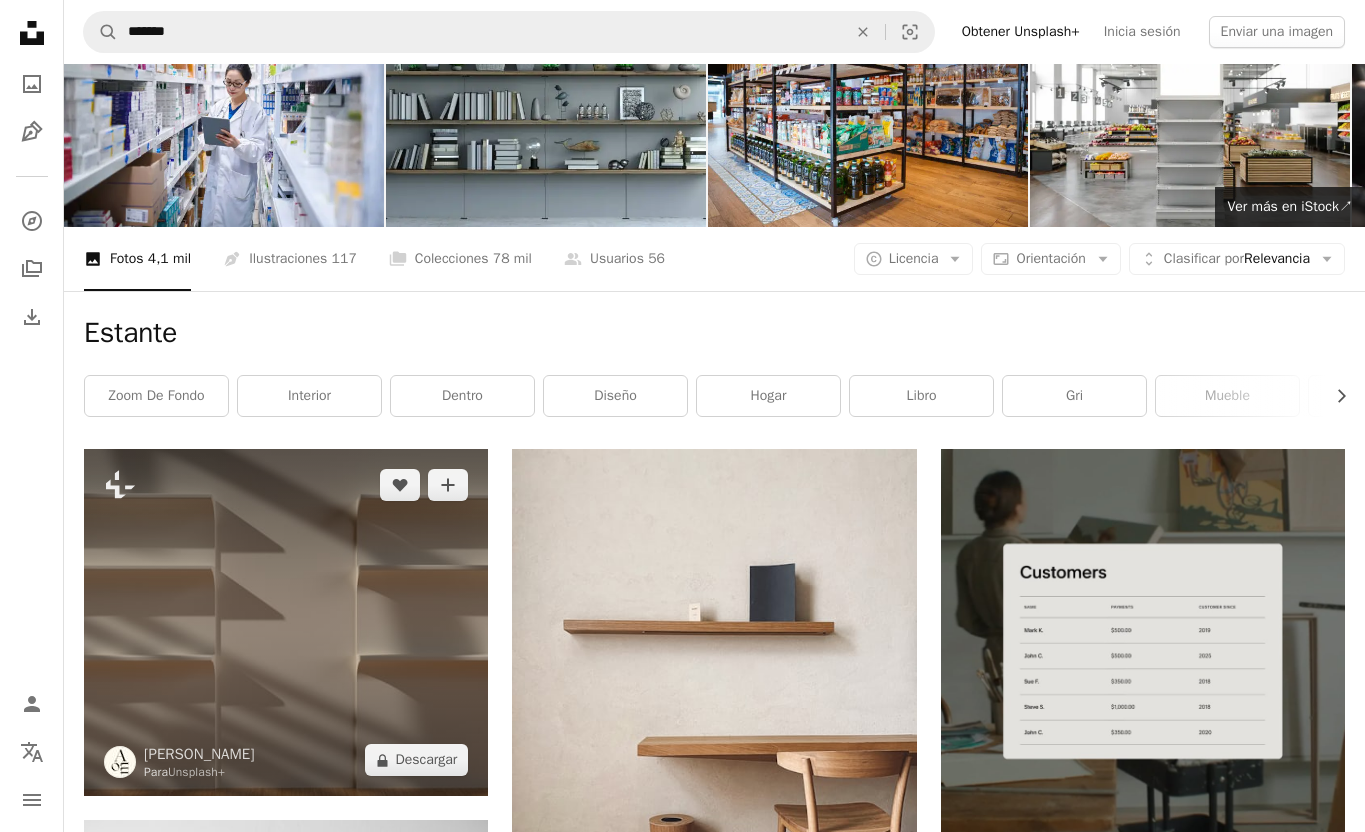 scroll, scrollTop: 0, scrollLeft: 0, axis: both 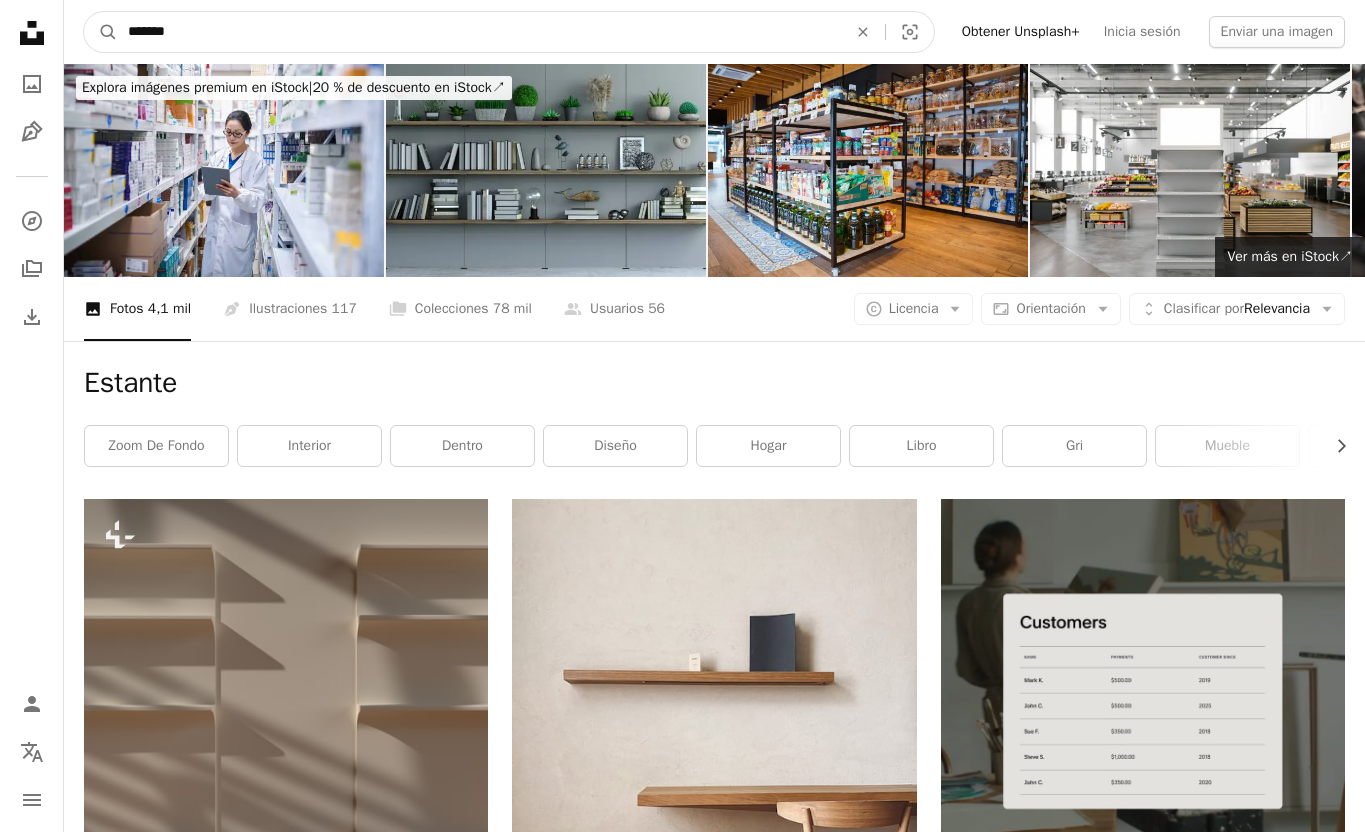 drag, startPoint x: 194, startPoint y: 36, endPoint x: 40, endPoint y: 3, distance: 157.49603 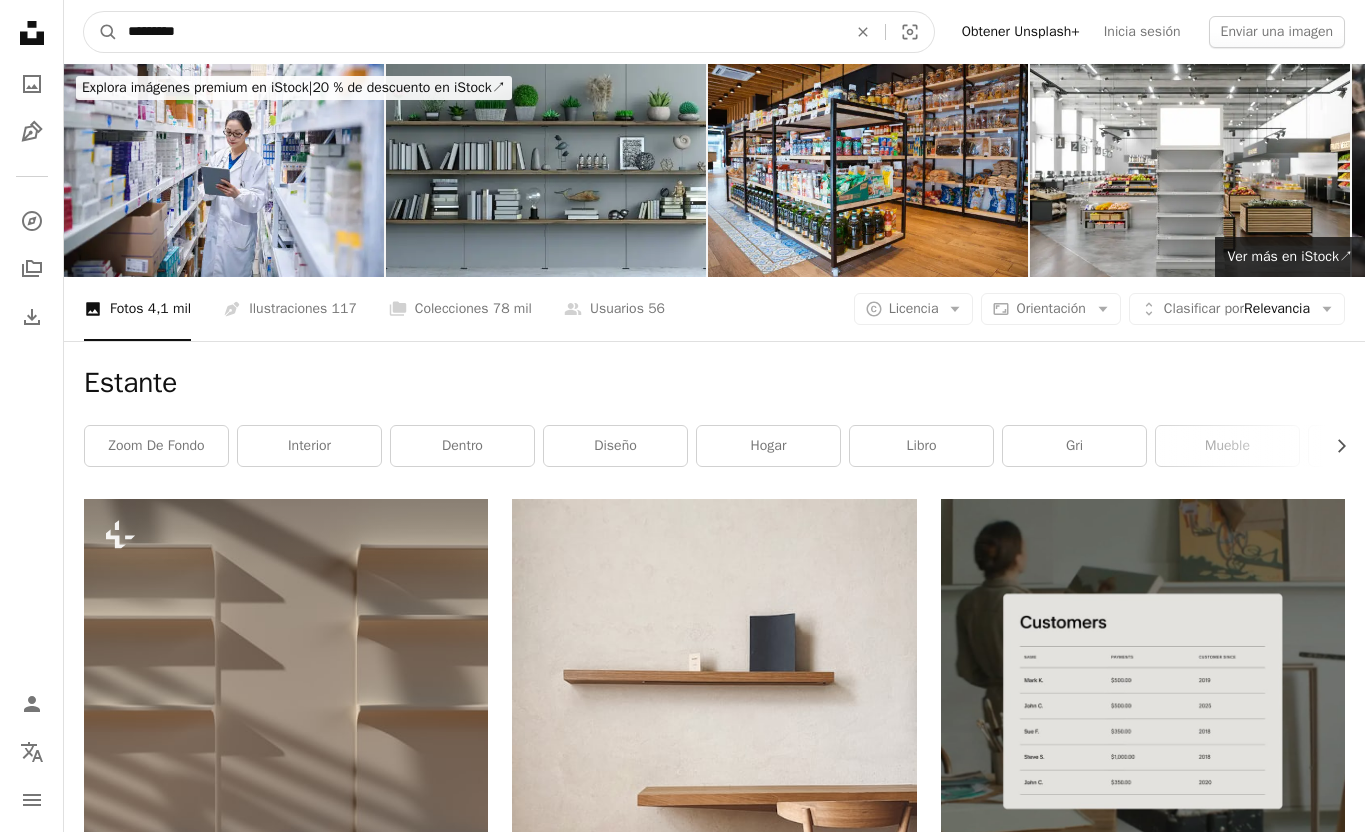 type on "**********" 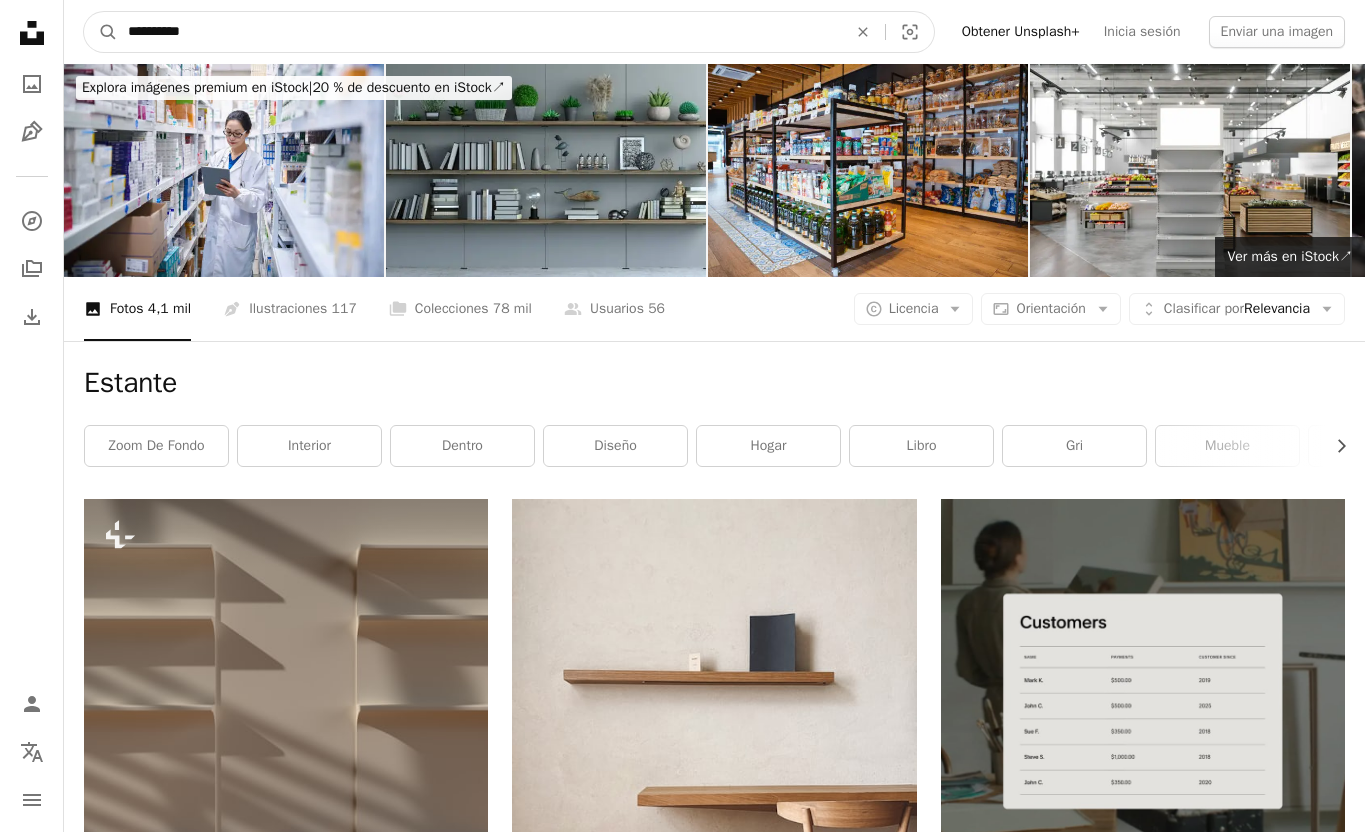 click on "A magnifying glass" at bounding box center (101, 32) 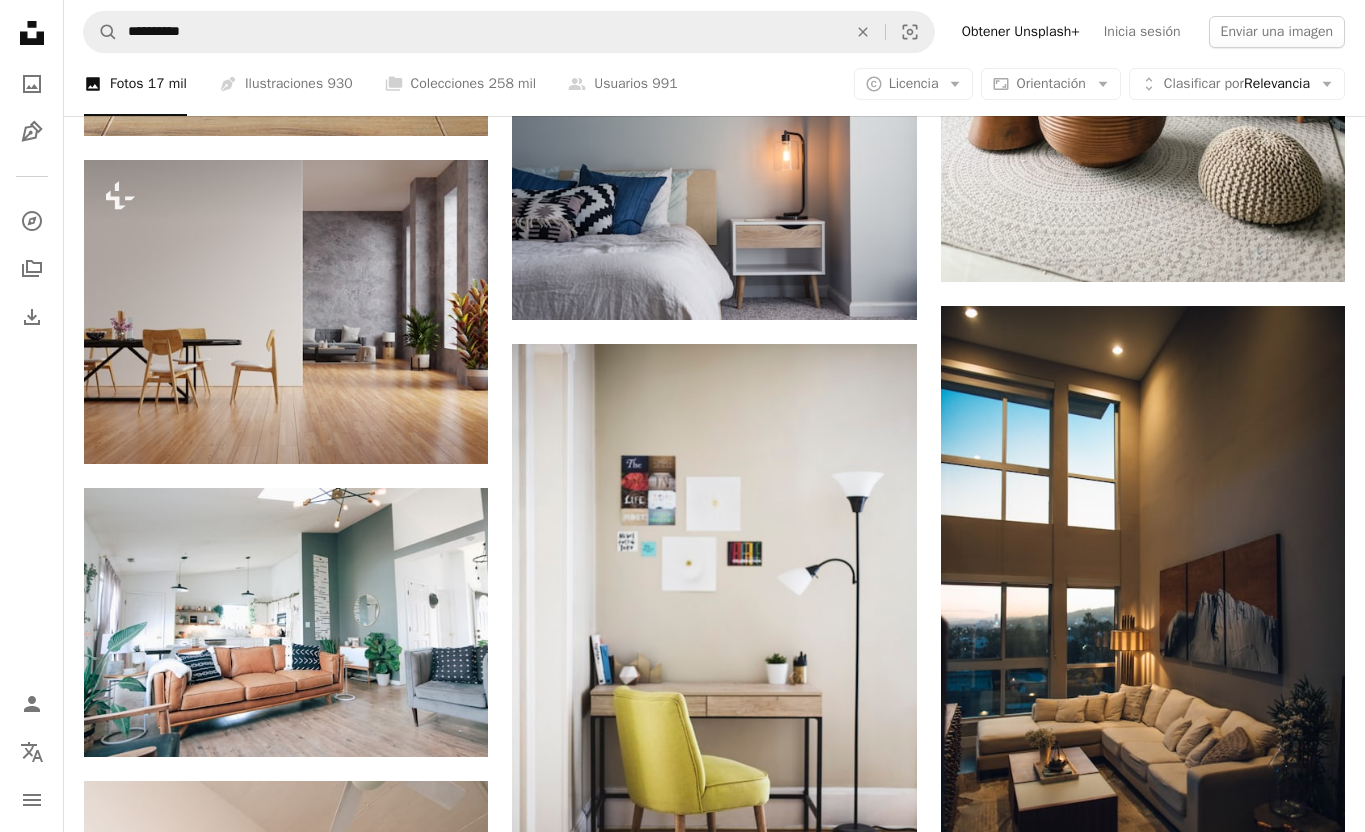 scroll, scrollTop: 1323, scrollLeft: 0, axis: vertical 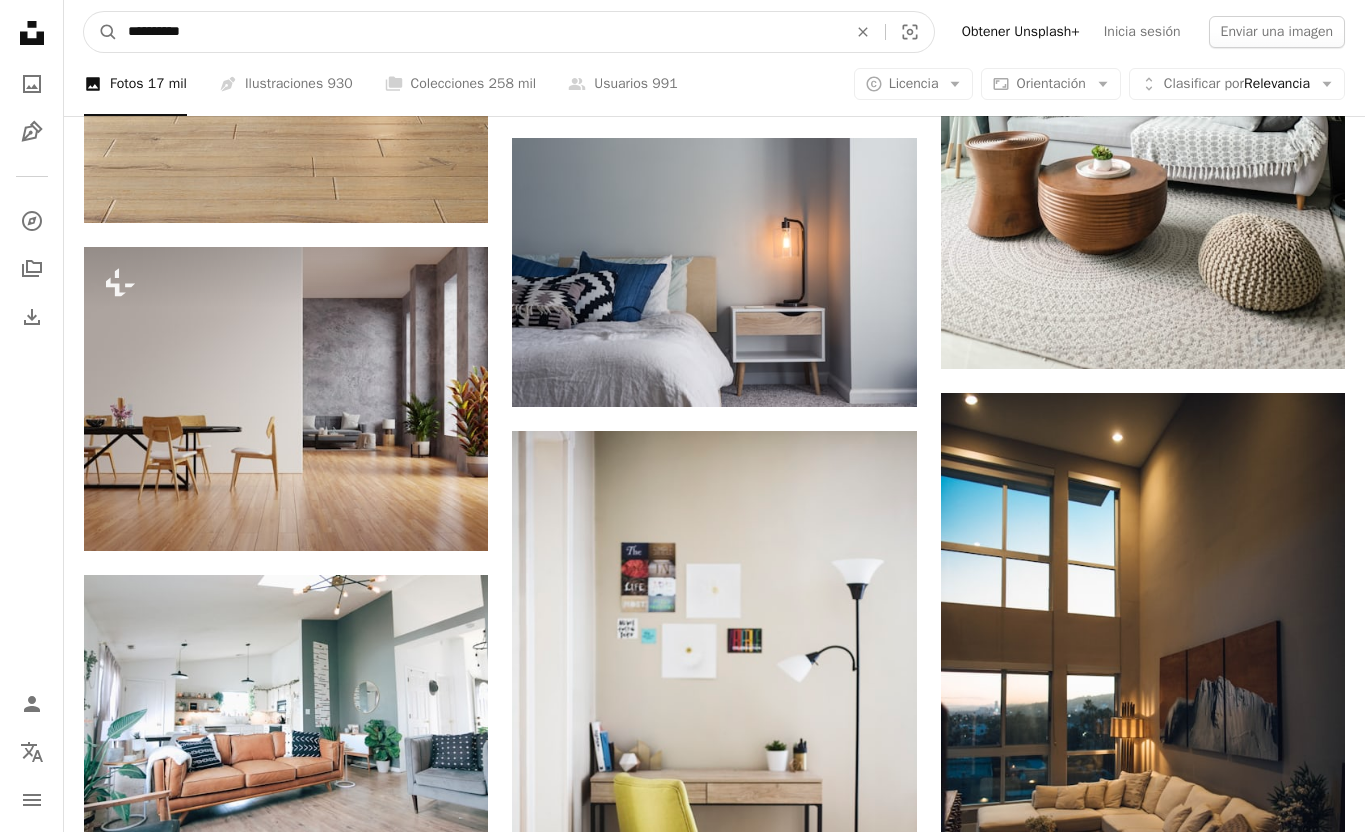 drag, startPoint x: 217, startPoint y: 44, endPoint x: -27, endPoint y: 3, distance: 247.4207 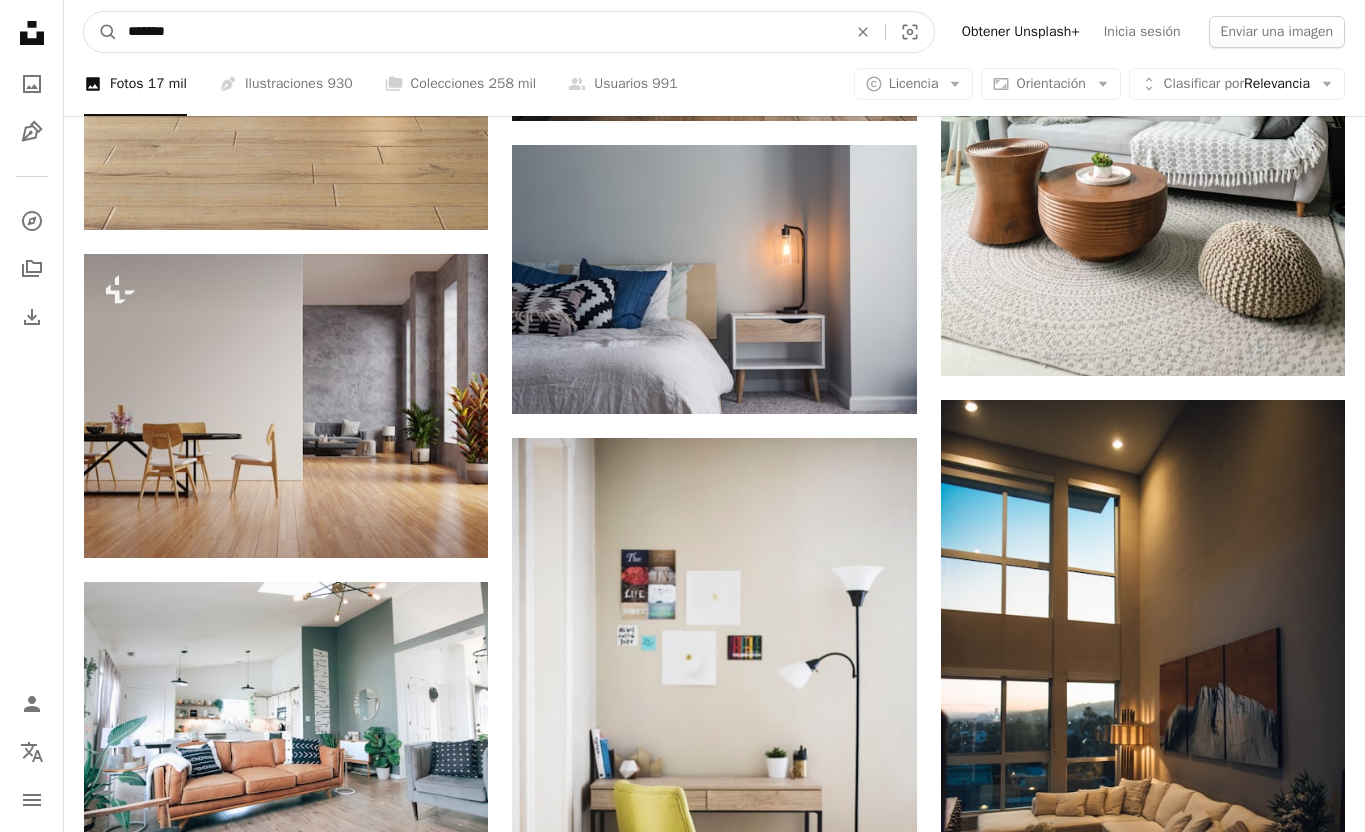 type on "********" 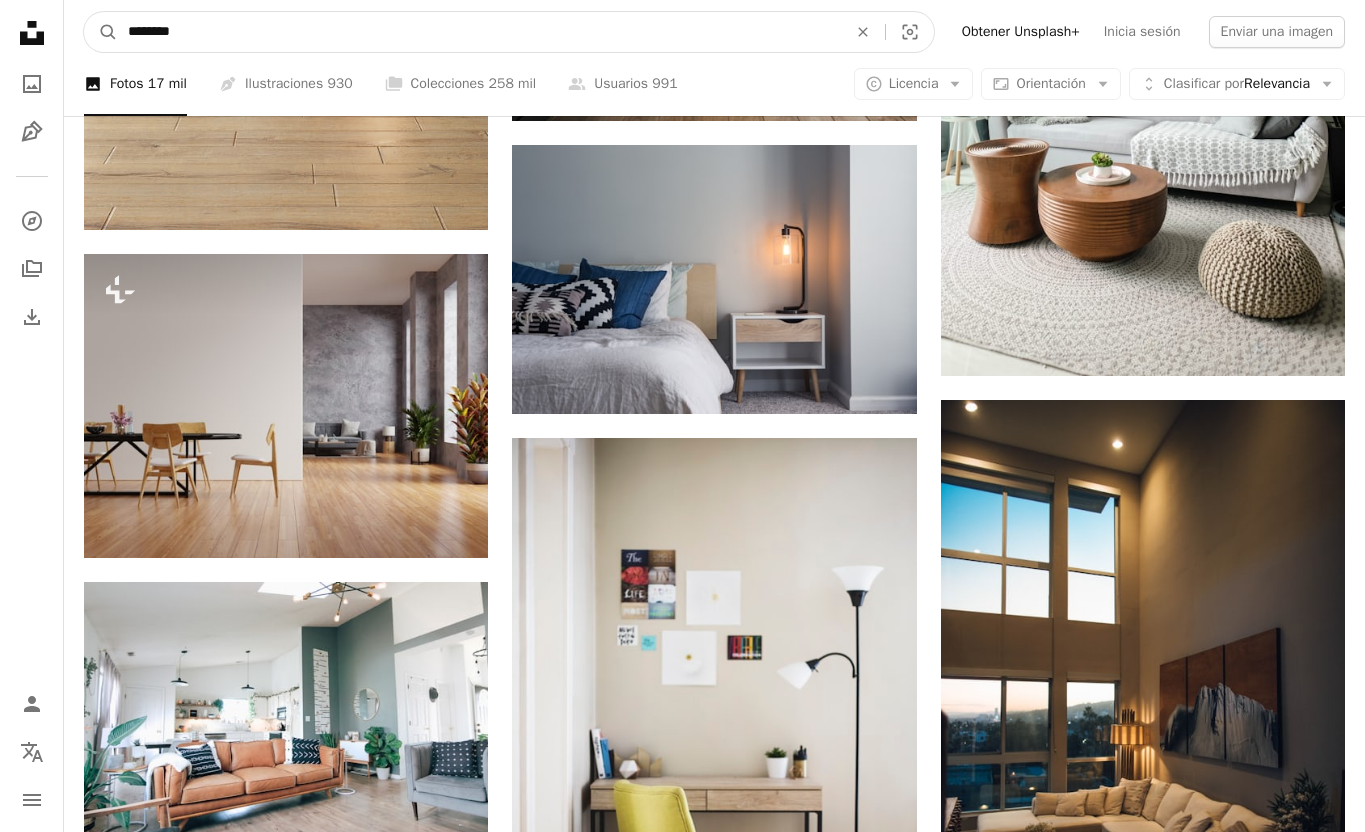 click on "A magnifying glass" at bounding box center [101, 32] 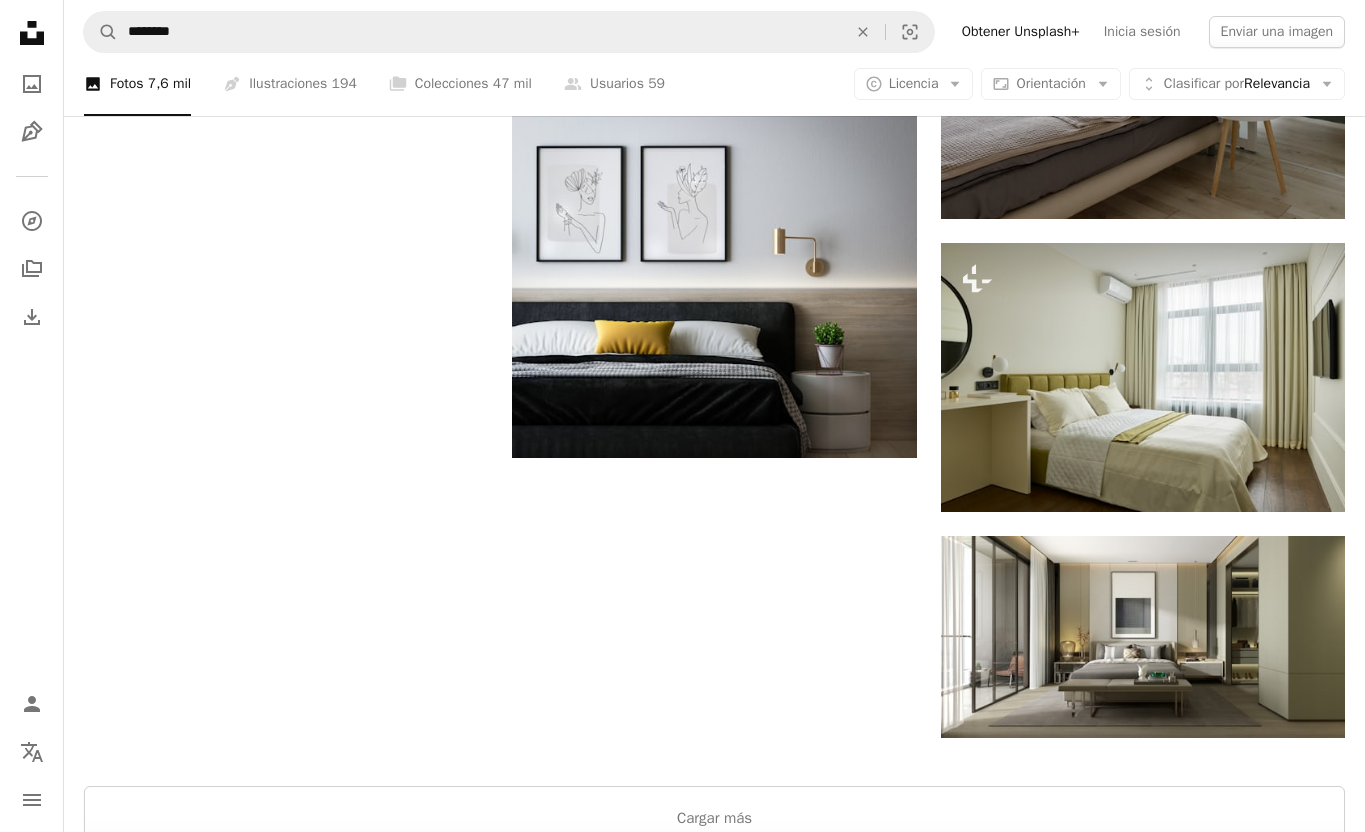 scroll, scrollTop: 2976, scrollLeft: 0, axis: vertical 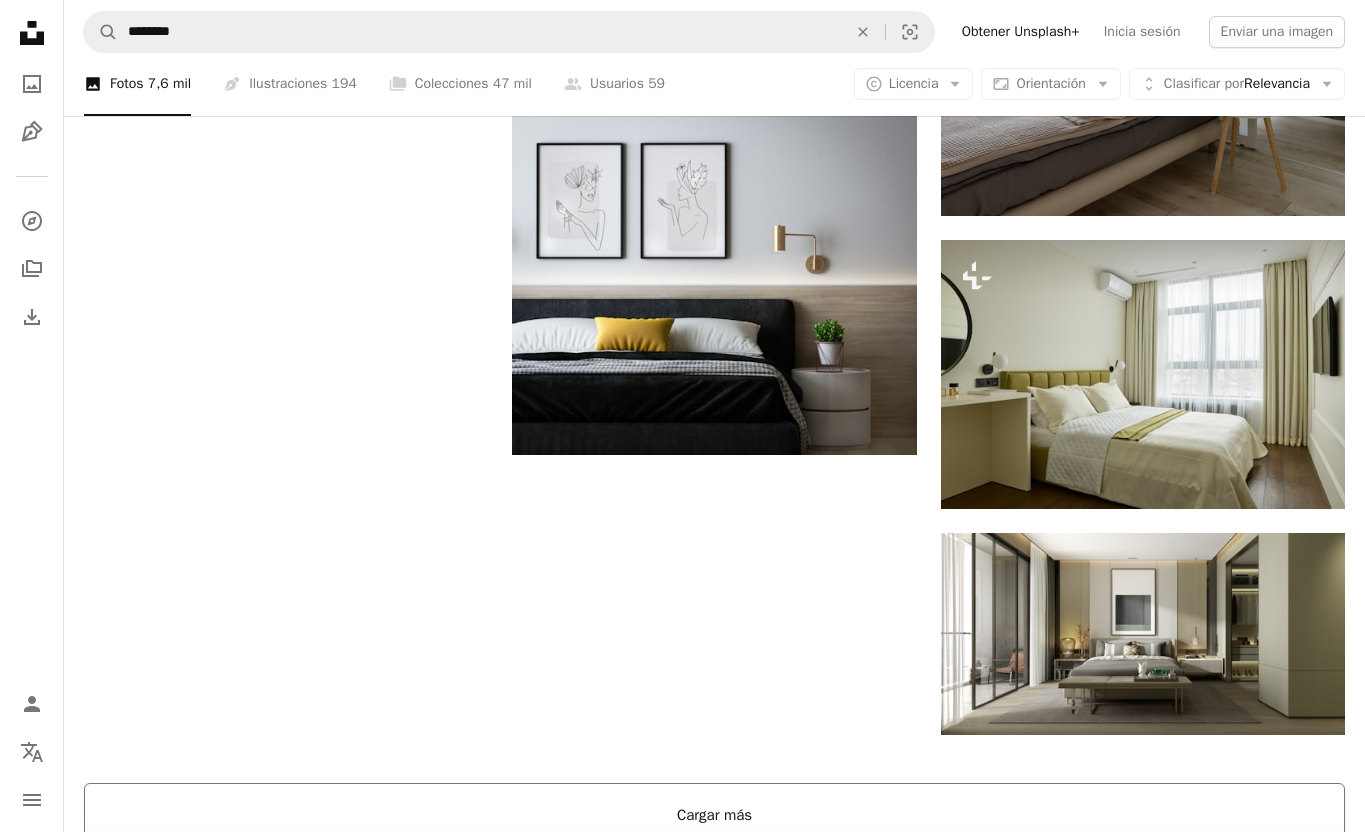 click on "Cargar más" at bounding box center (714, 815) 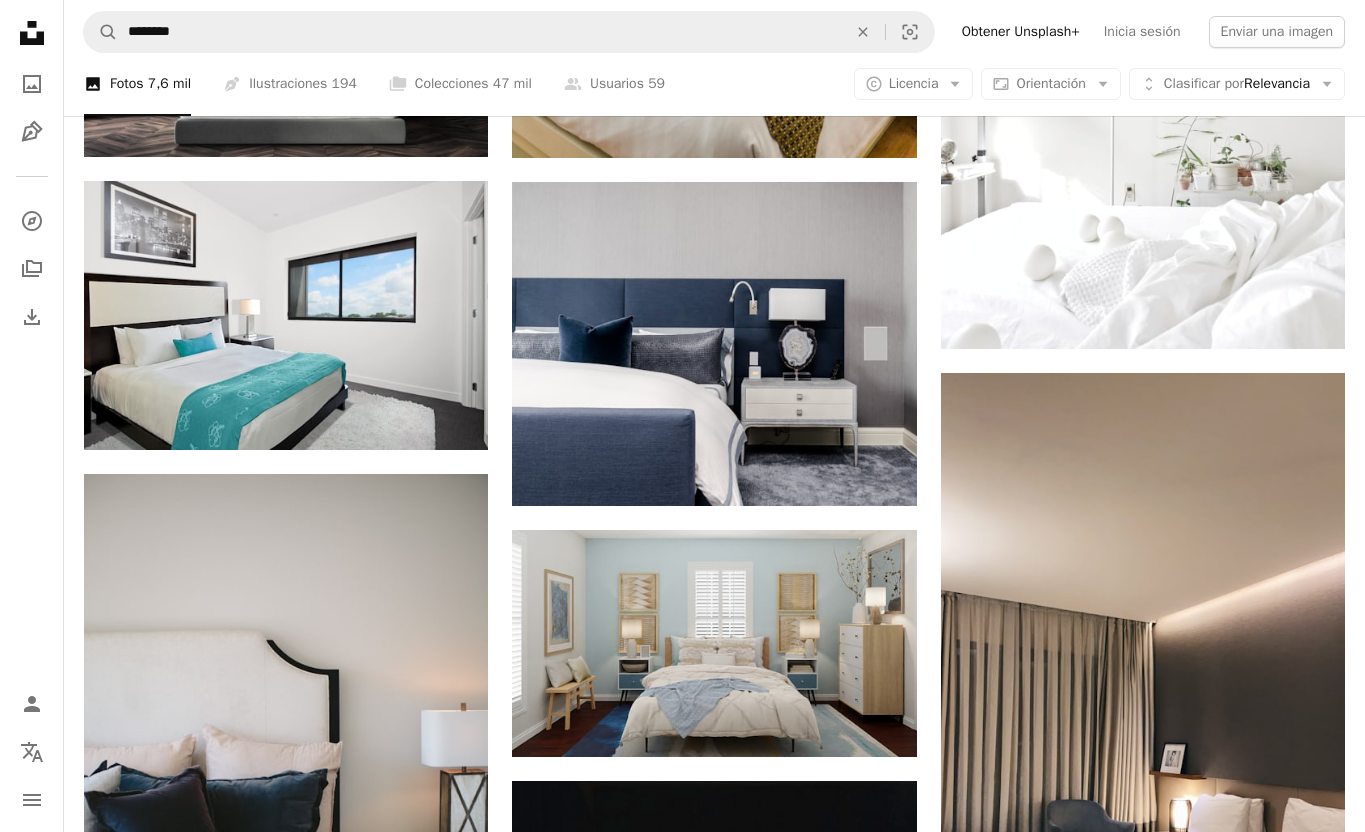 scroll, scrollTop: 10490, scrollLeft: 0, axis: vertical 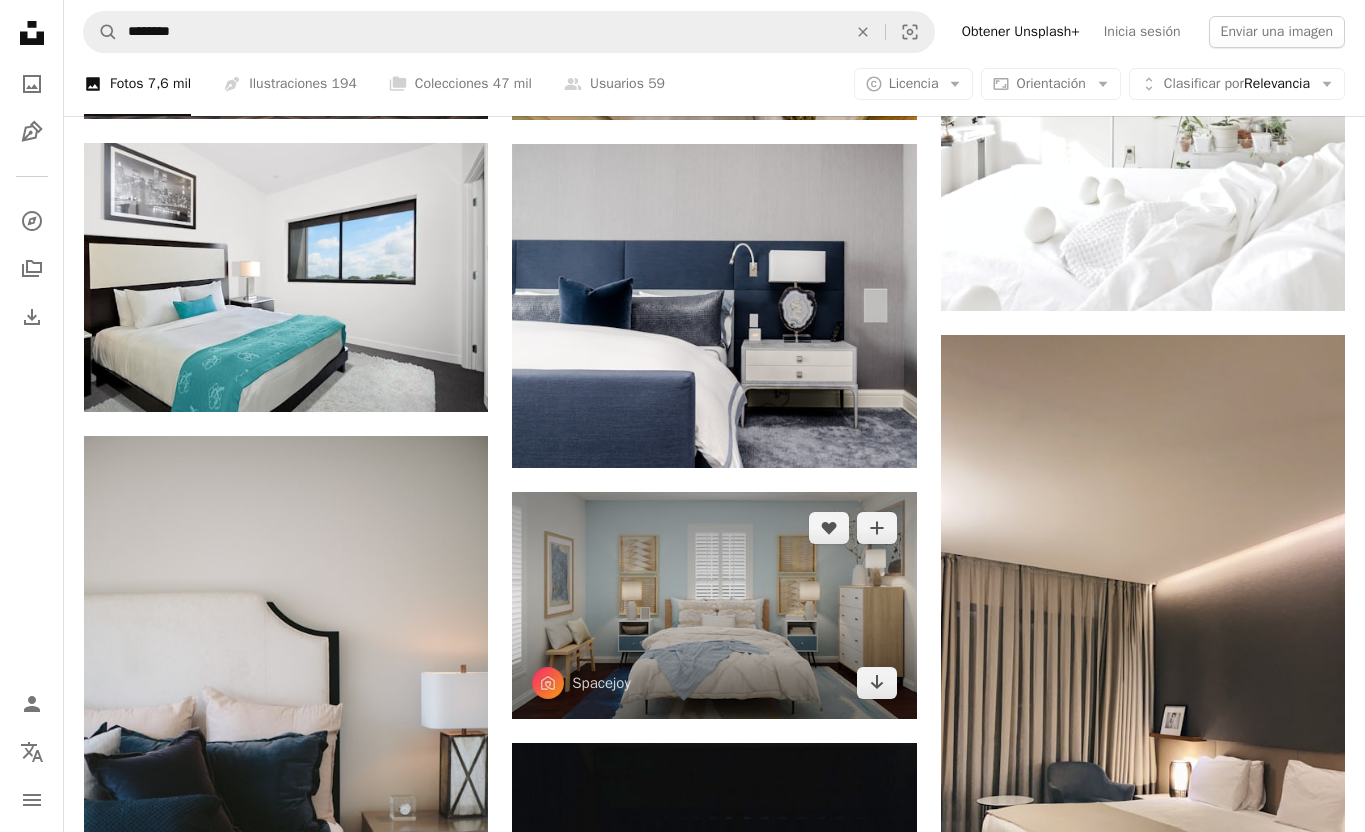 click at bounding box center (714, 605) 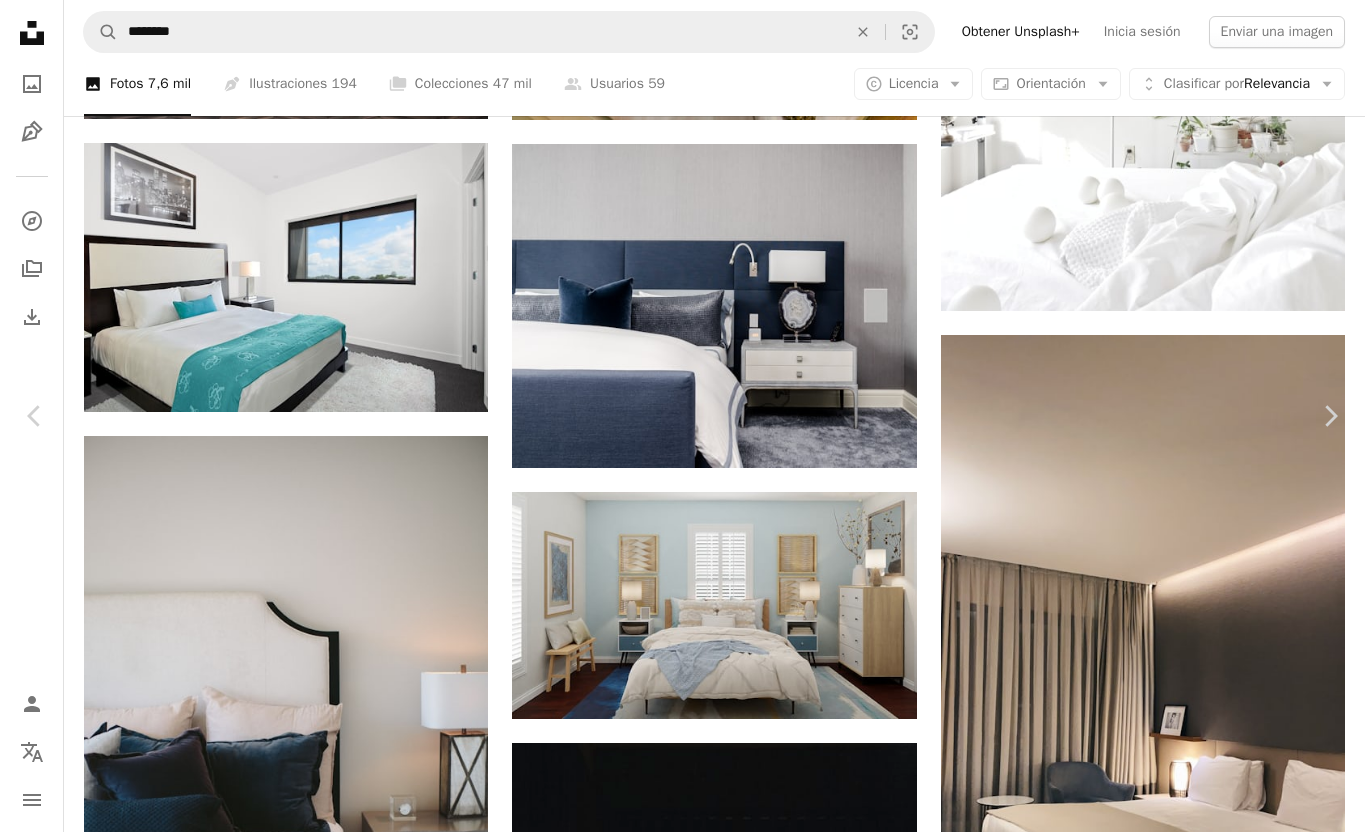 scroll, scrollTop: 2743, scrollLeft: 0, axis: vertical 